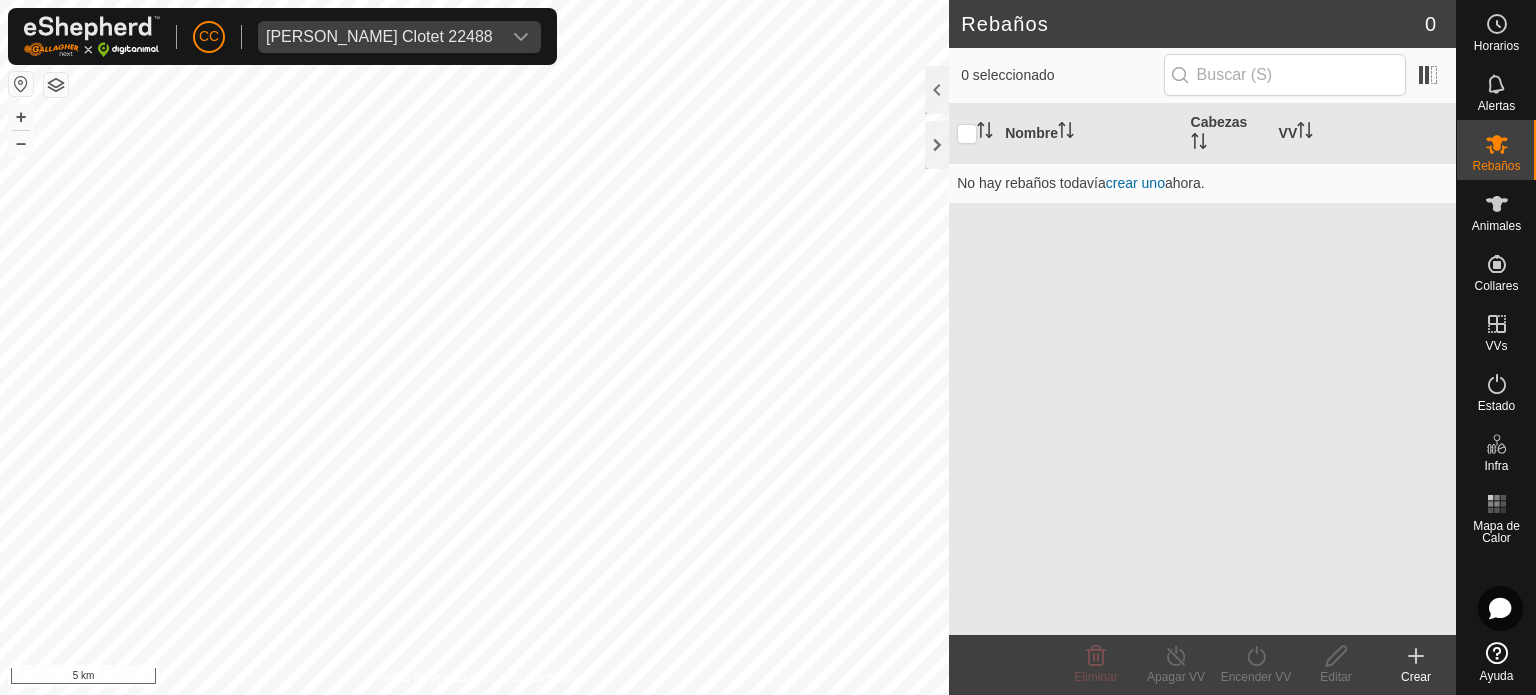 scroll, scrollTop: 0, scrollLeft: 0, axis: both 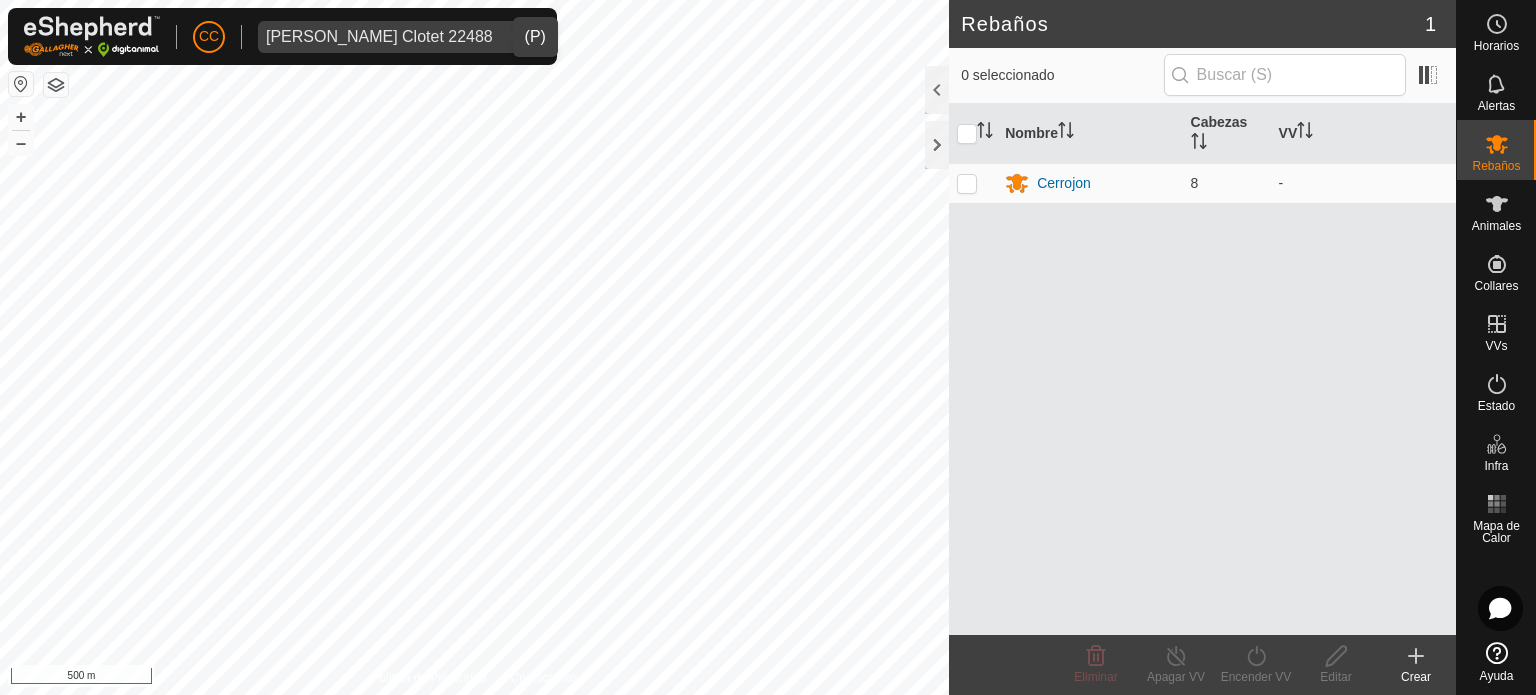 click on "[PERSON_NAME] Clotet 22488" at bounding box center [379, 37] 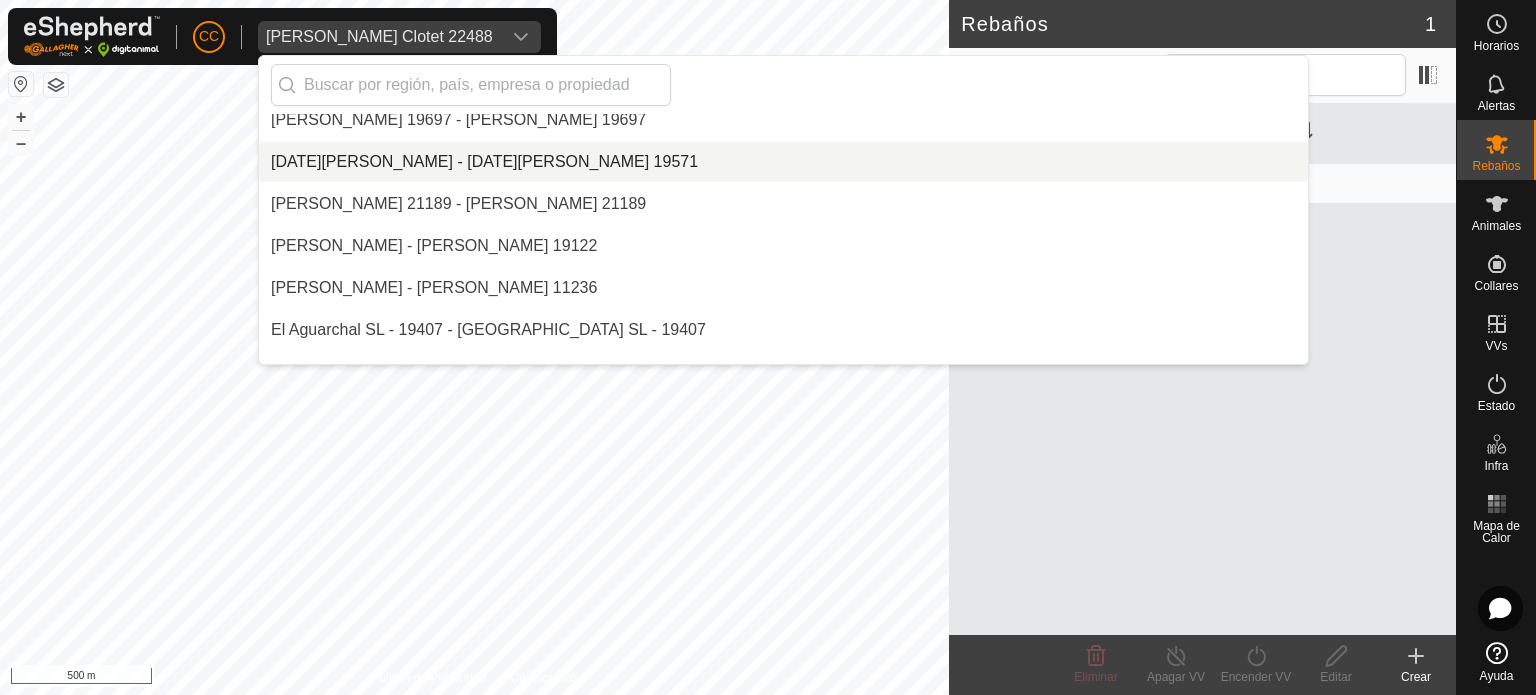 scroll, scrollTop: 2670, scrollLeft: 0, axis: vertical 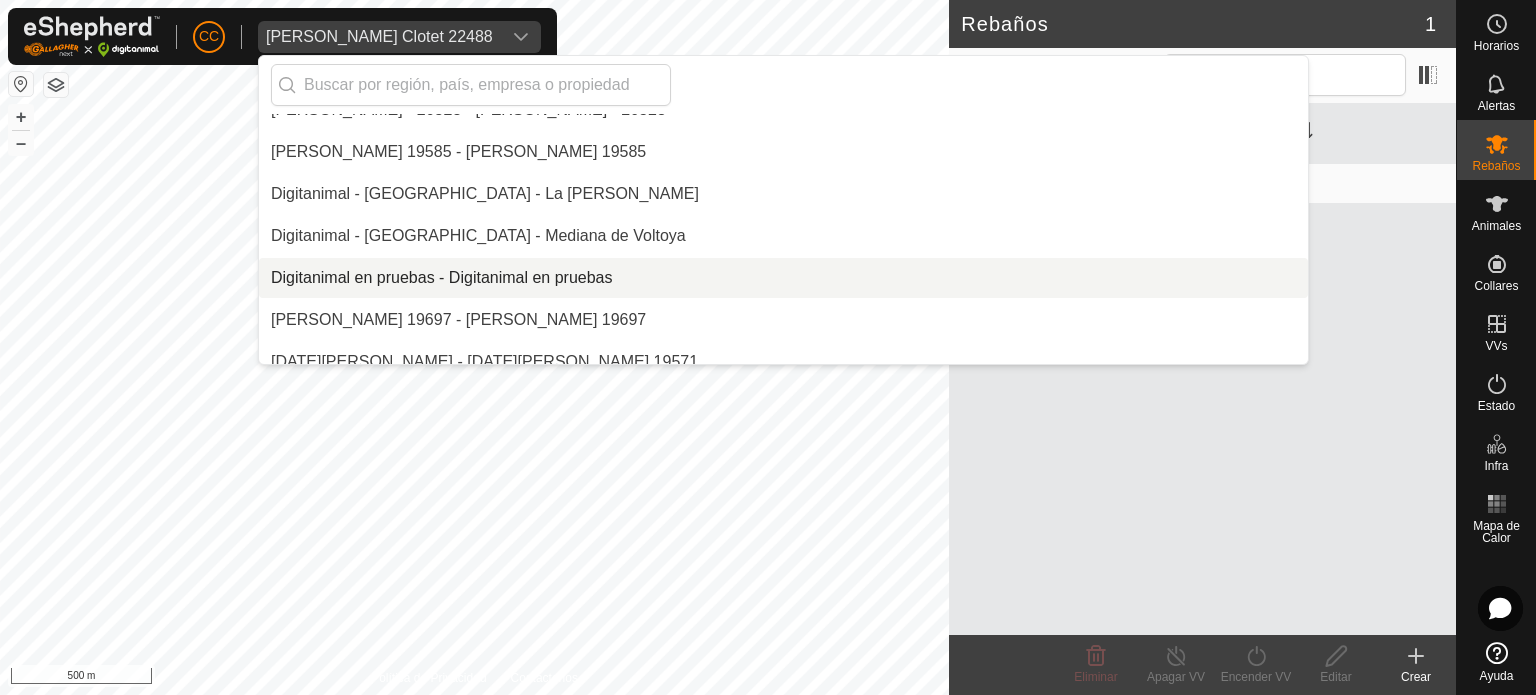 click on "Digitanimal en pruebas - Digitanimal en pruebas" at bounding box center (783, 278) 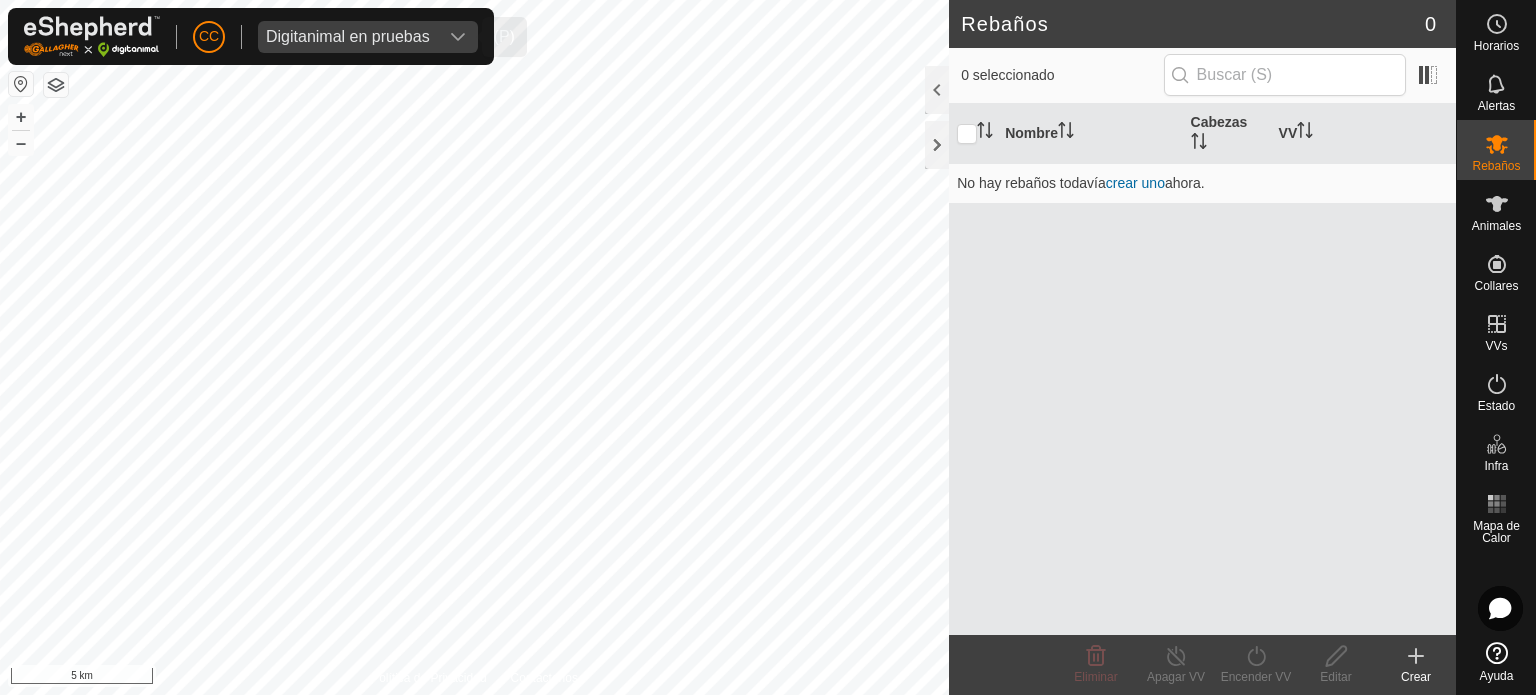 scroll, scrollTop: 7770, scrollLeft: 0, axis: vertical 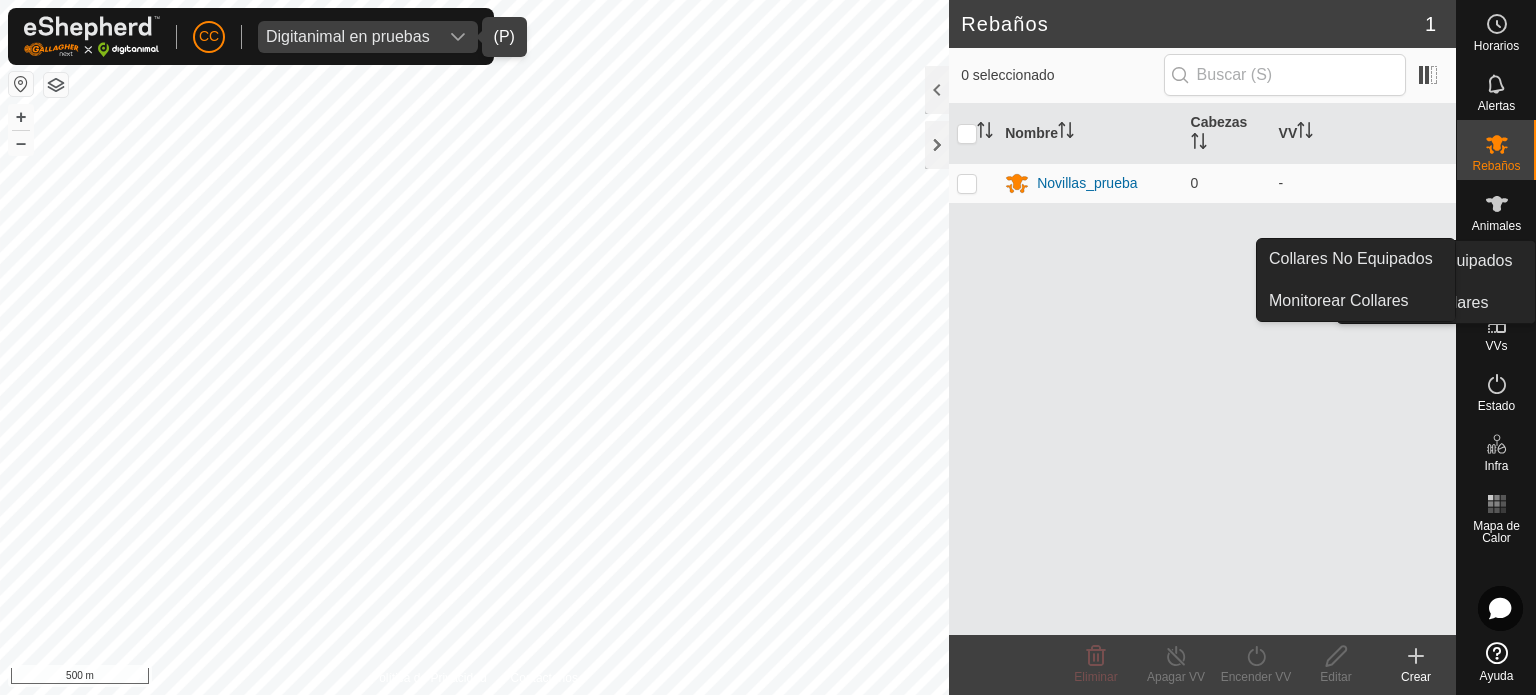 click 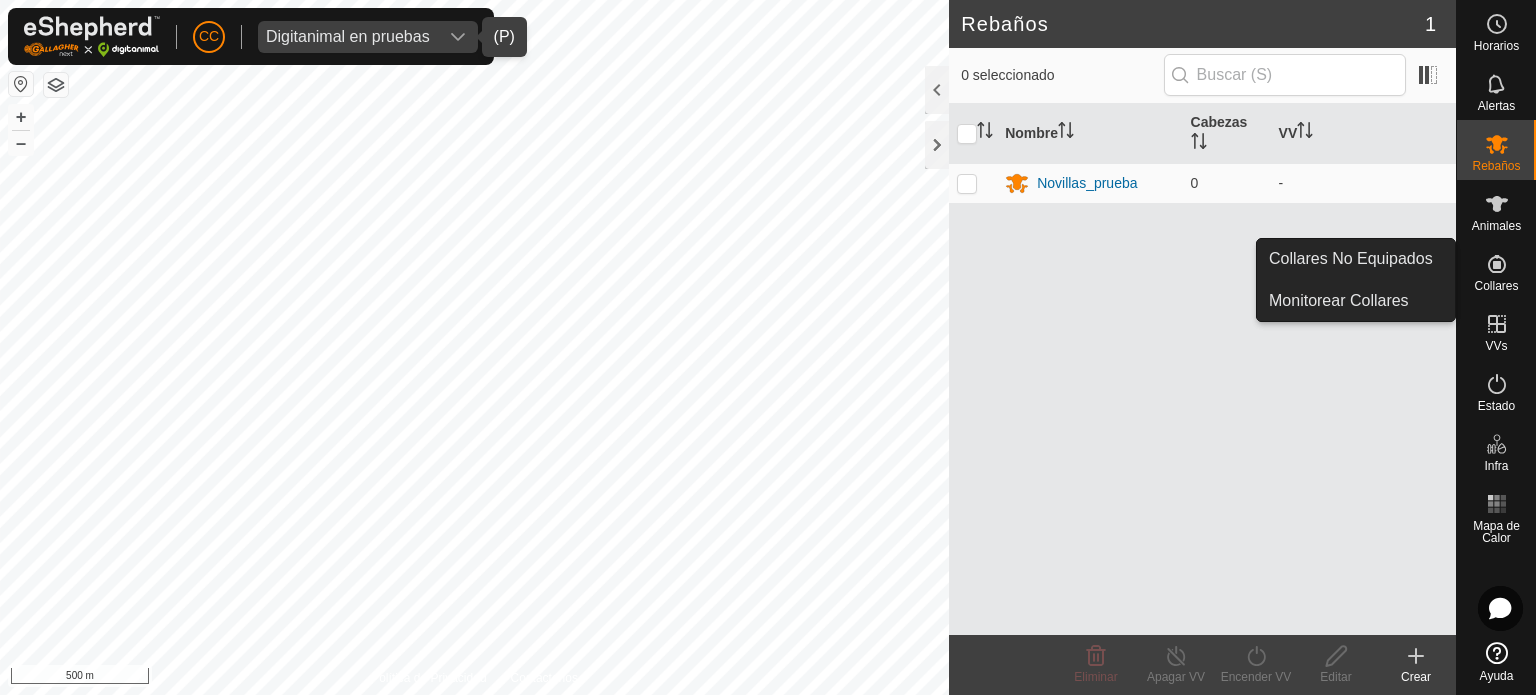 click on "Collares No Equipados" at bounding box center [1356, 259] 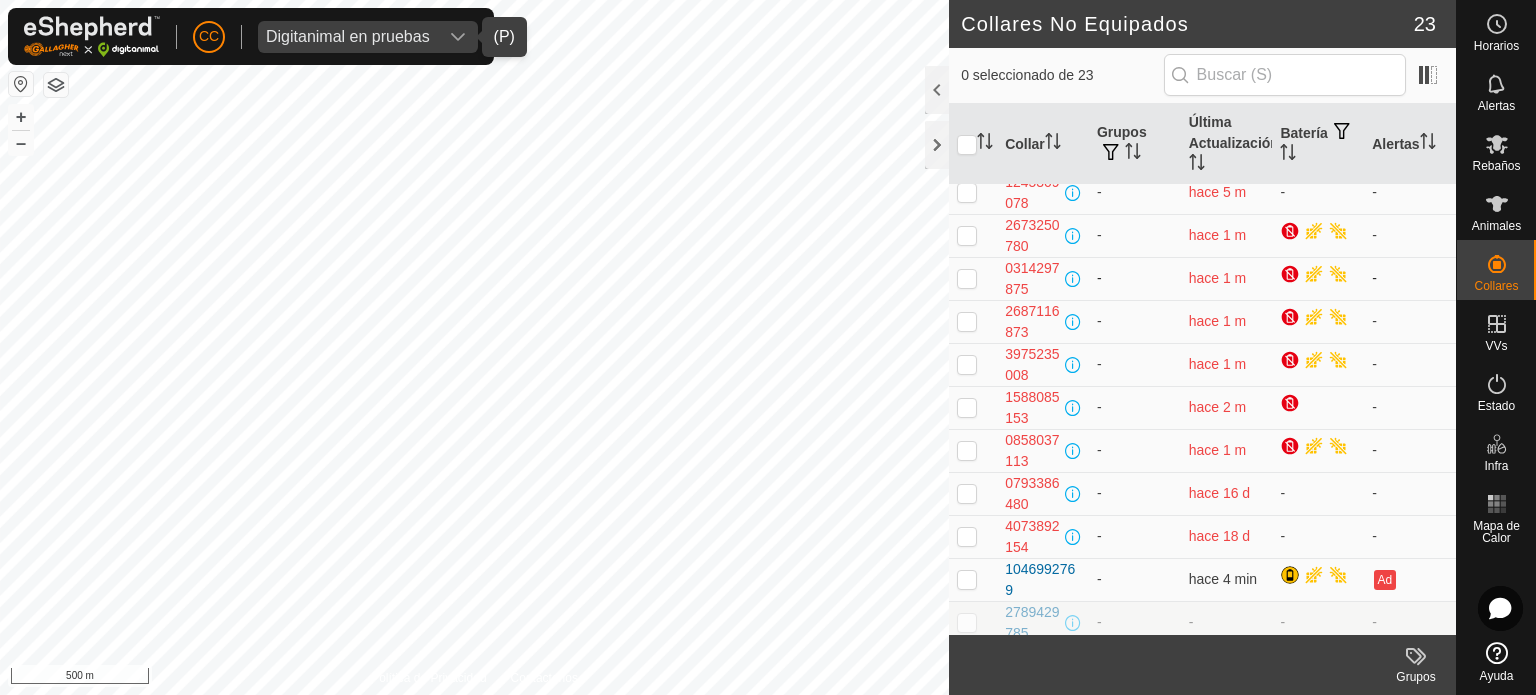 scroll, scrollTop: 0, scrollLeft: 0, axis: both 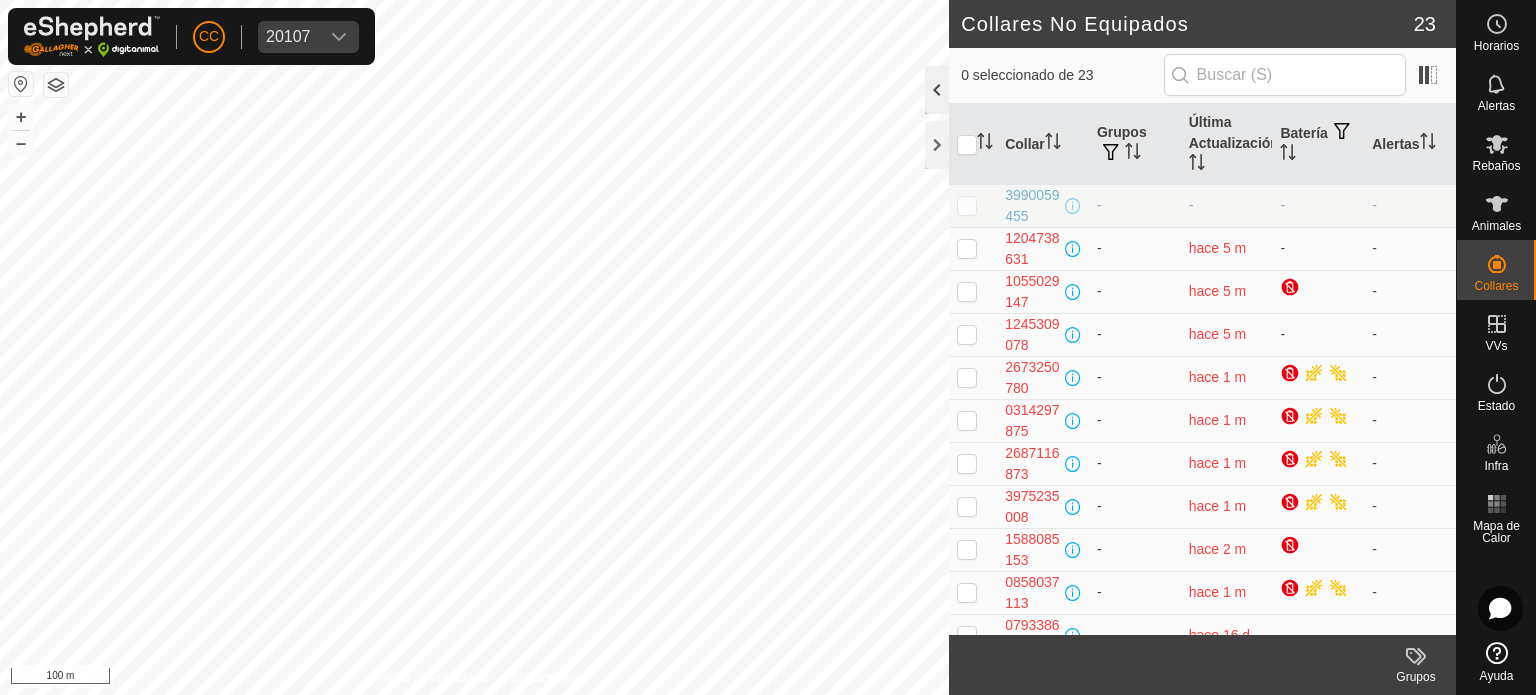 click 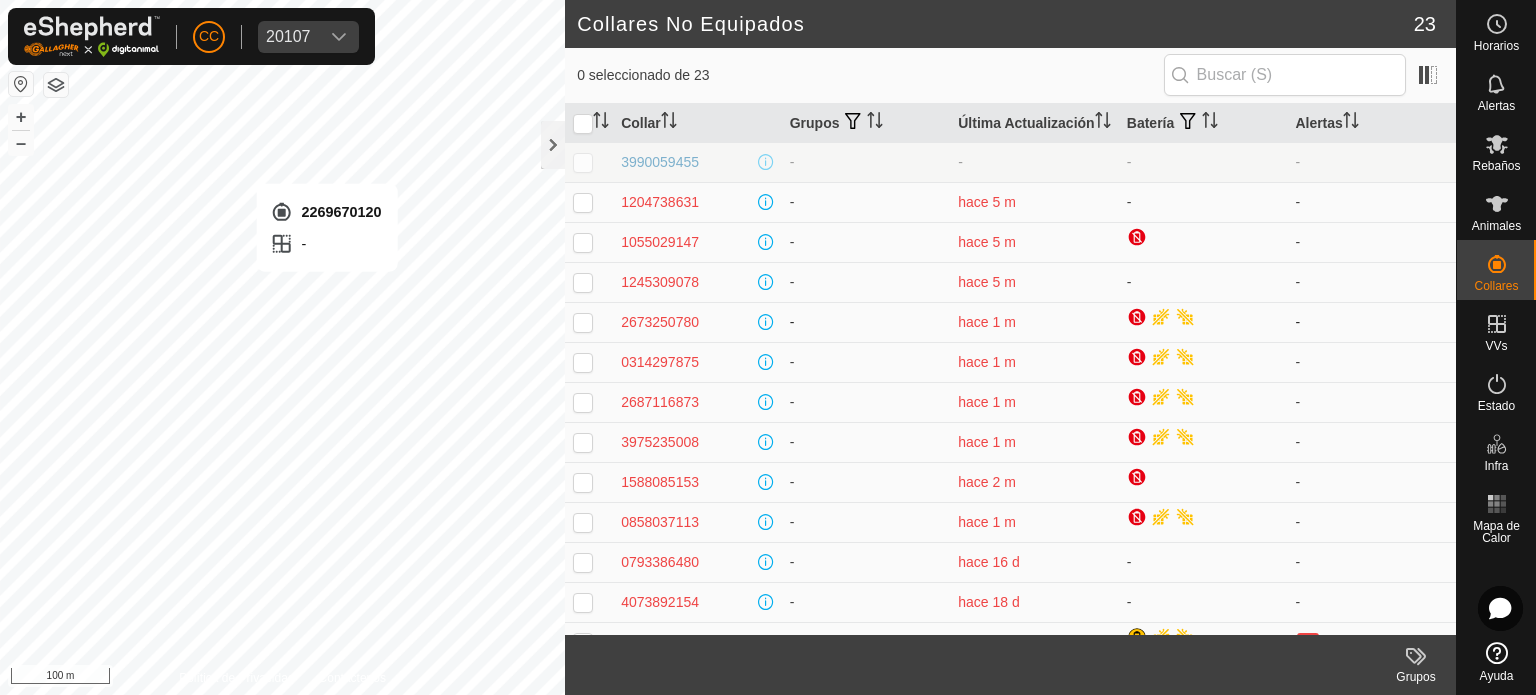 checkbox on "true" 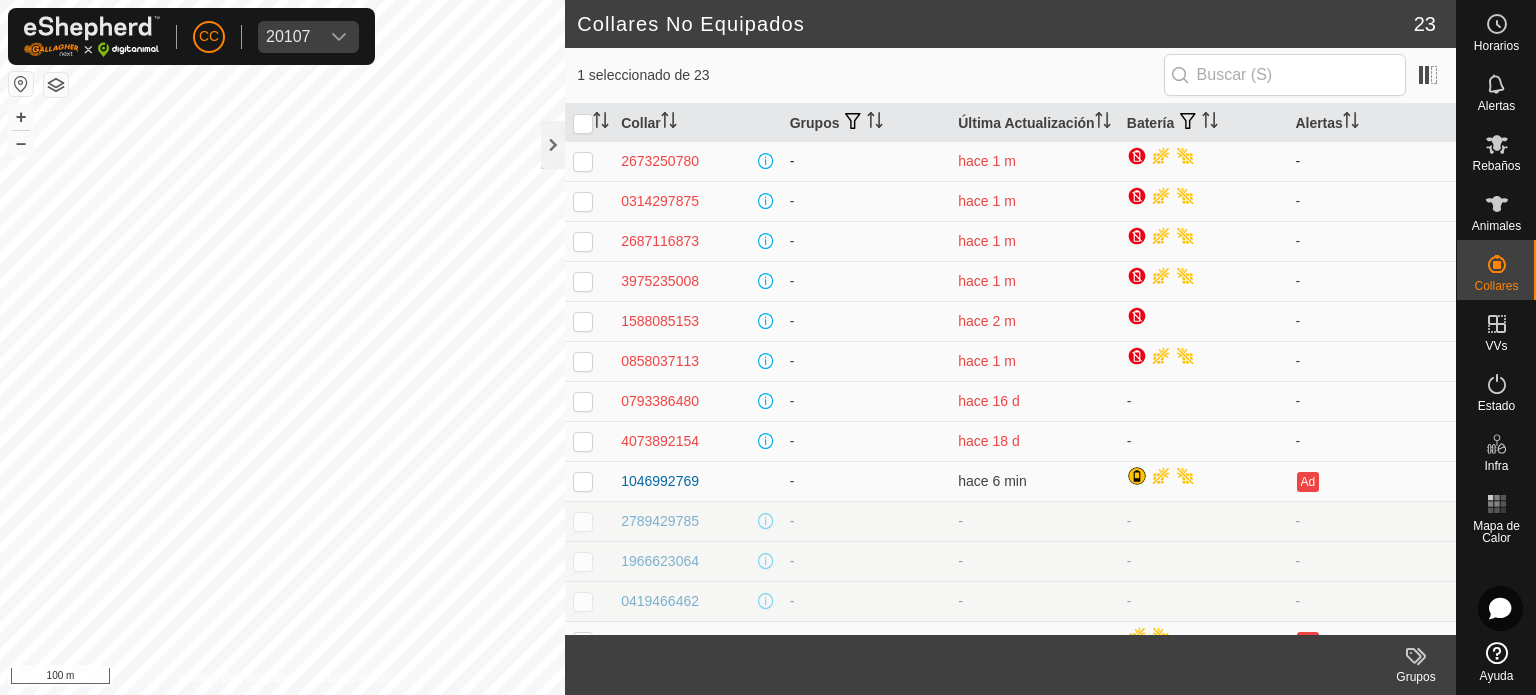 scroll, scrollTop: 448, scrollLeft: 0, axis: vertical 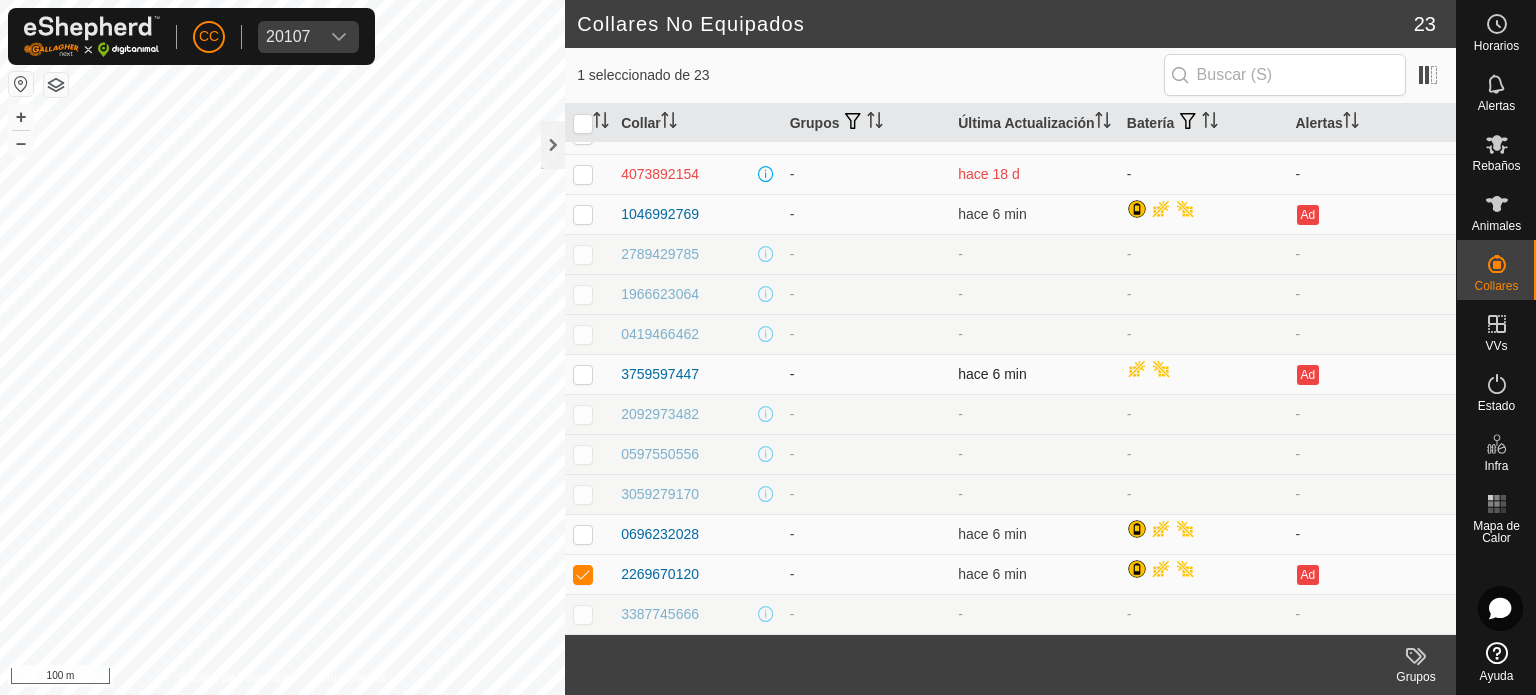 click at bounding box center (583, 374) 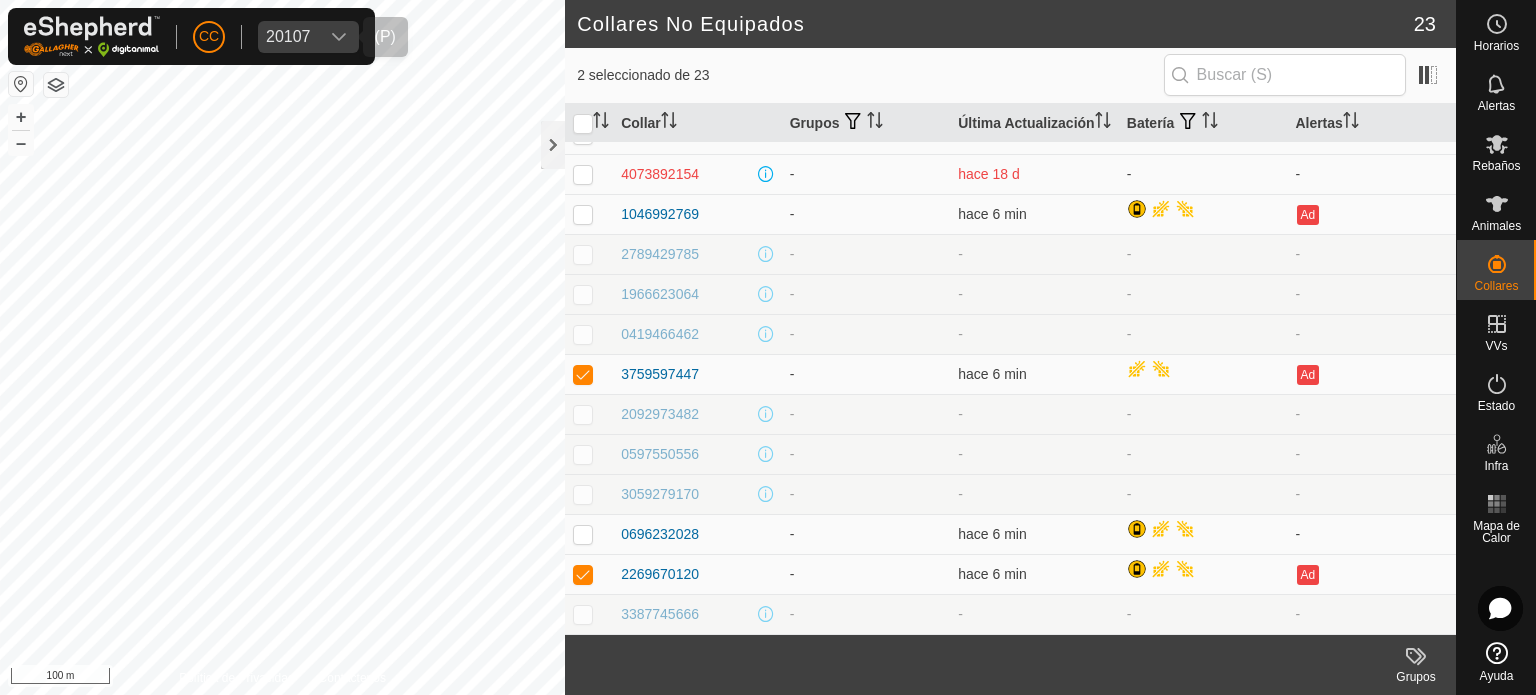 click 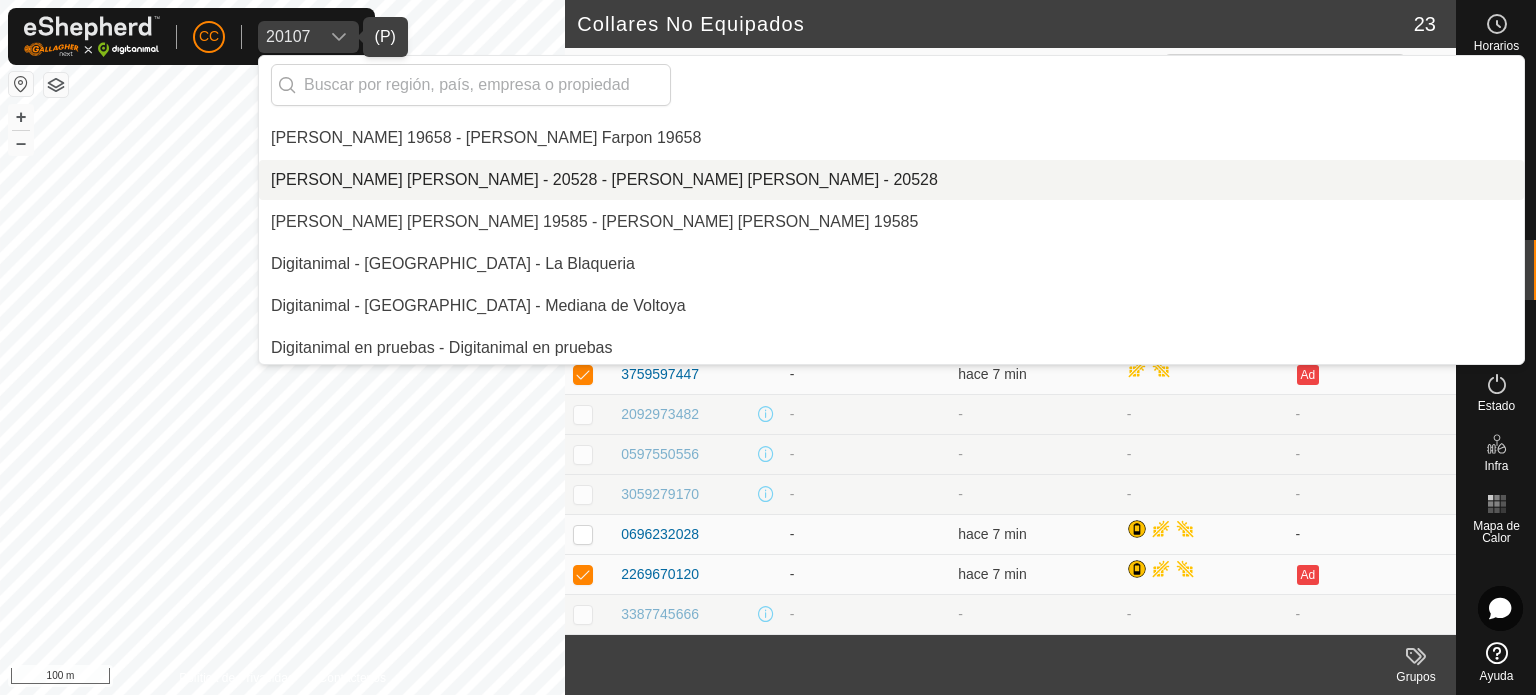 scroll, scrollTop: 2700, scrollLeft: 0, axis: vertical 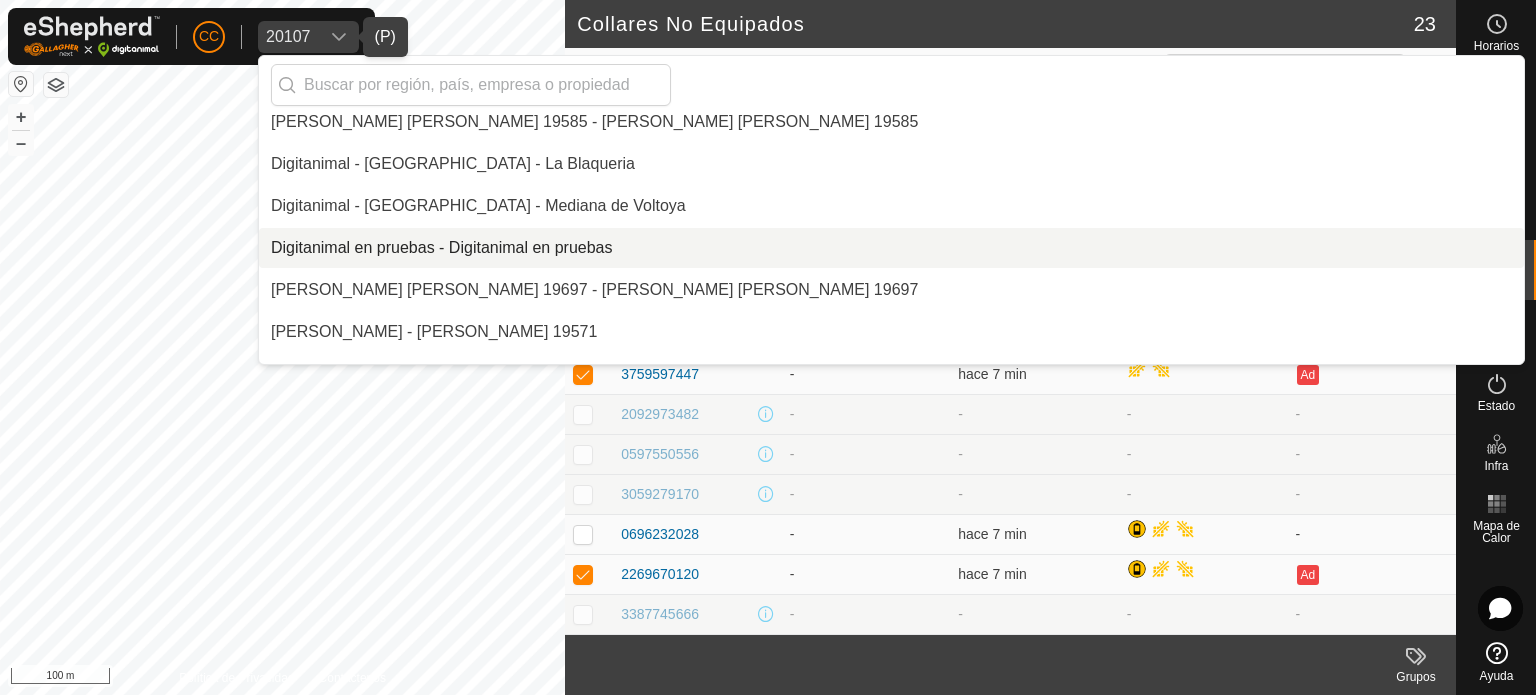 click on "Digitanimal en pruebas - Digitanimal en pruebas" at bounding box center [891, 248] 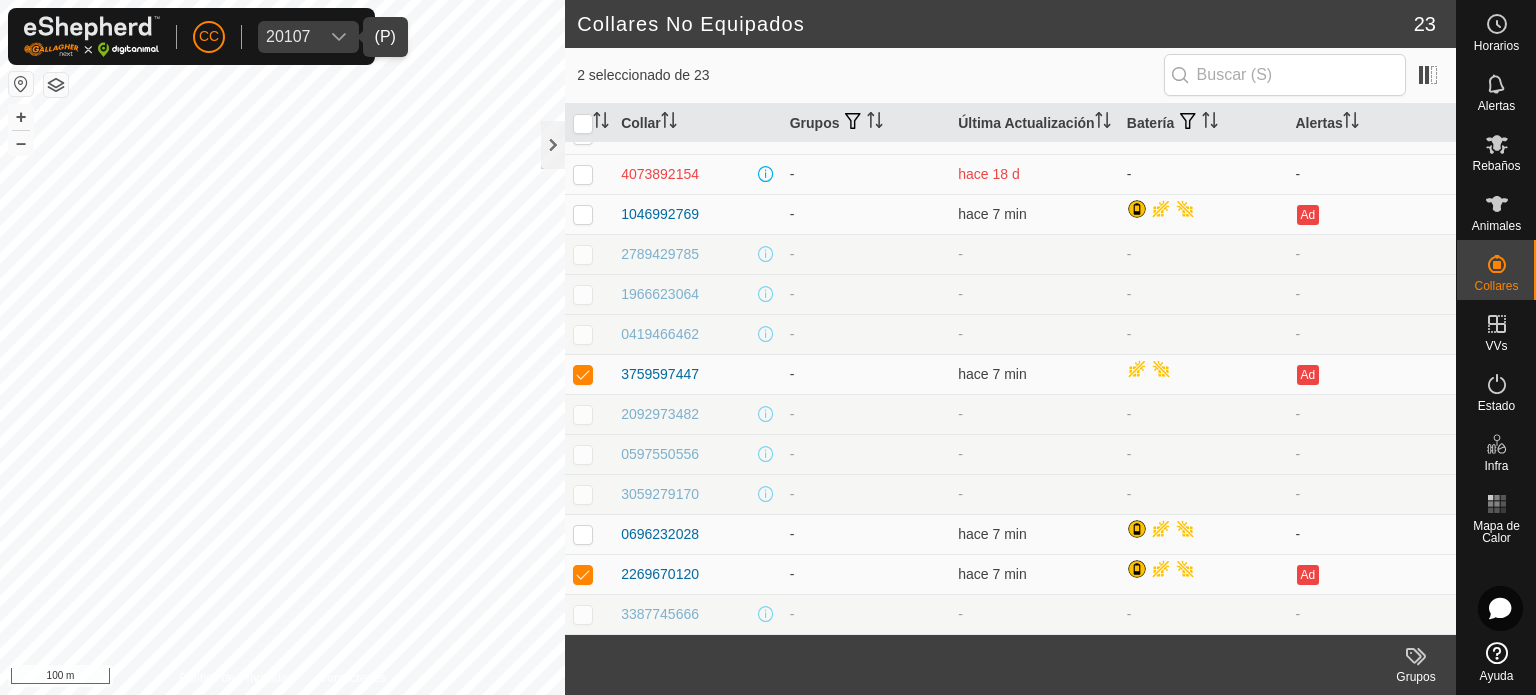 scroll, scrollTop: 6174, scrollLeft: 0, axis: vertical 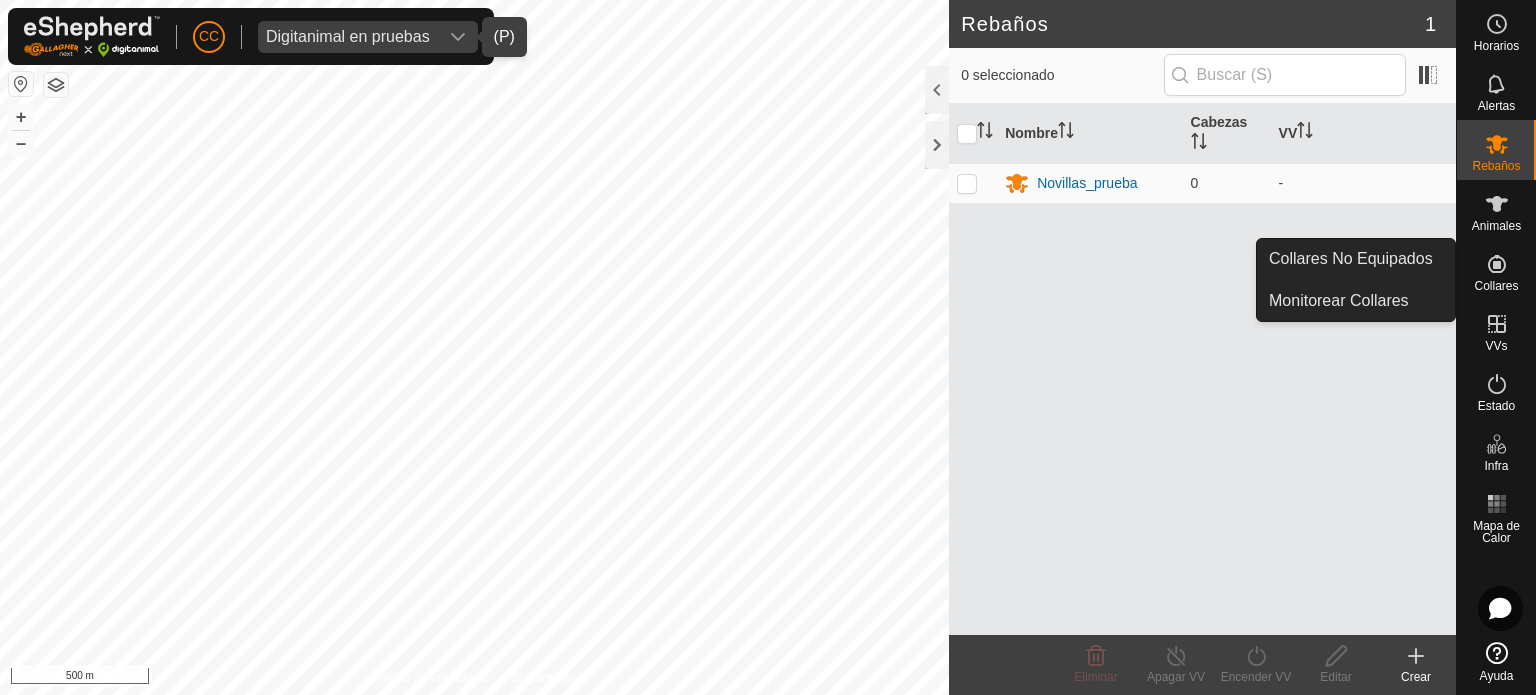 click on "Collares No Equipados" at bounding box center (1356, 259) 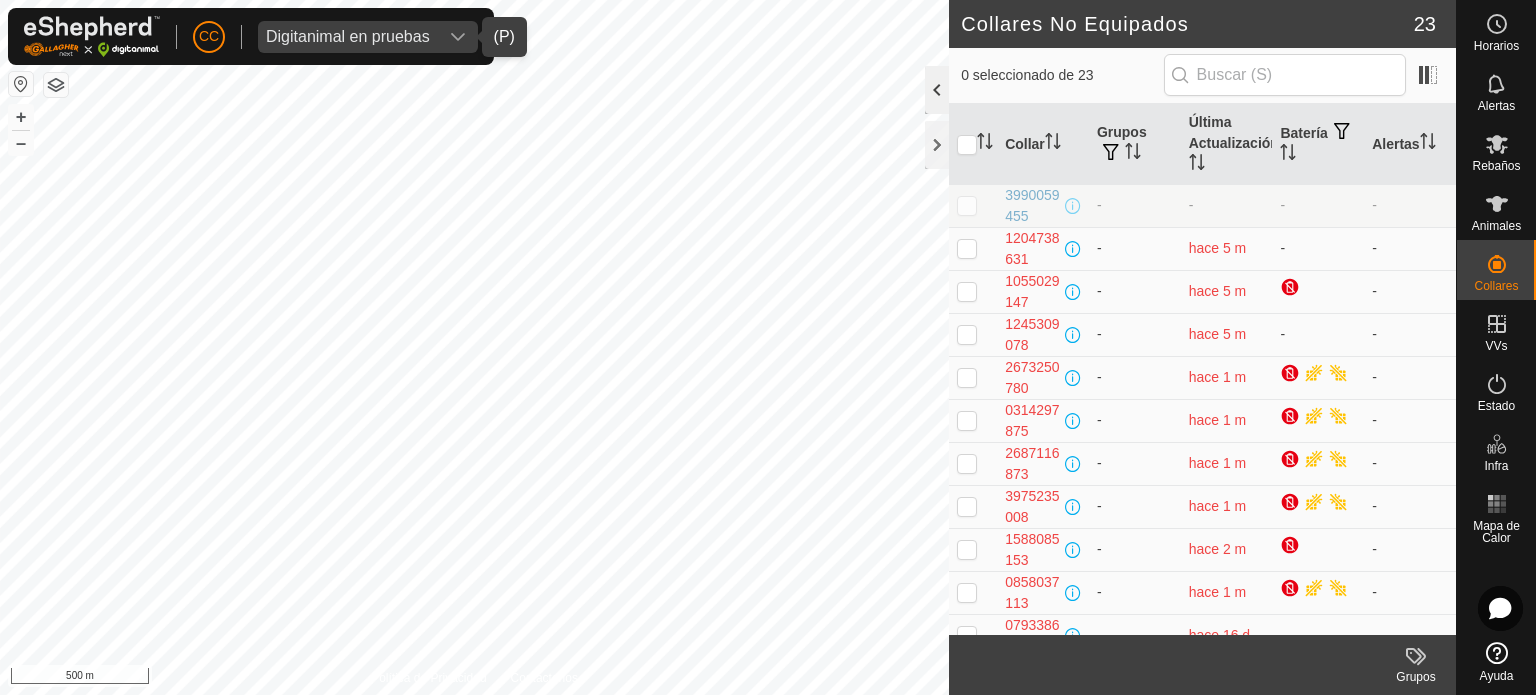 click 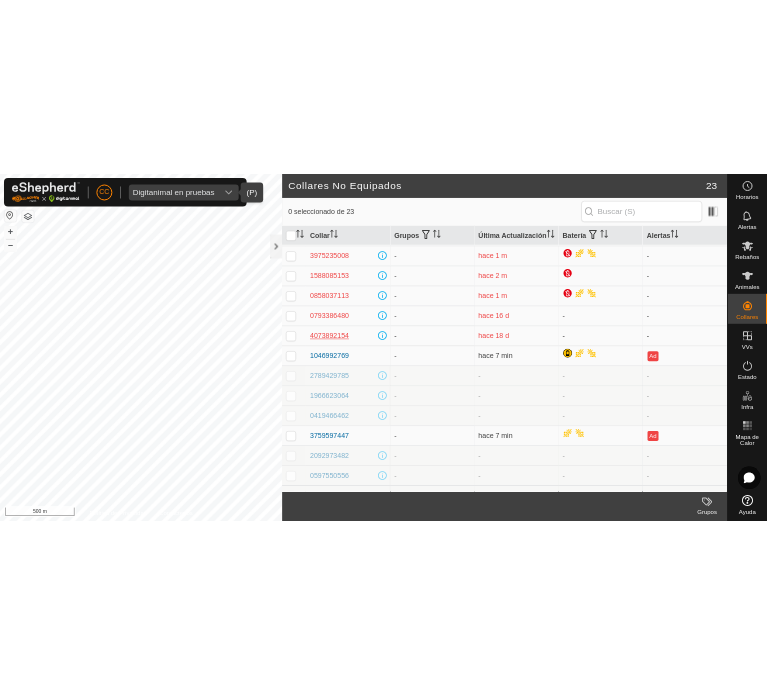 scroll, scrollTop: 448, scrollLeft: 0, axis: vertical 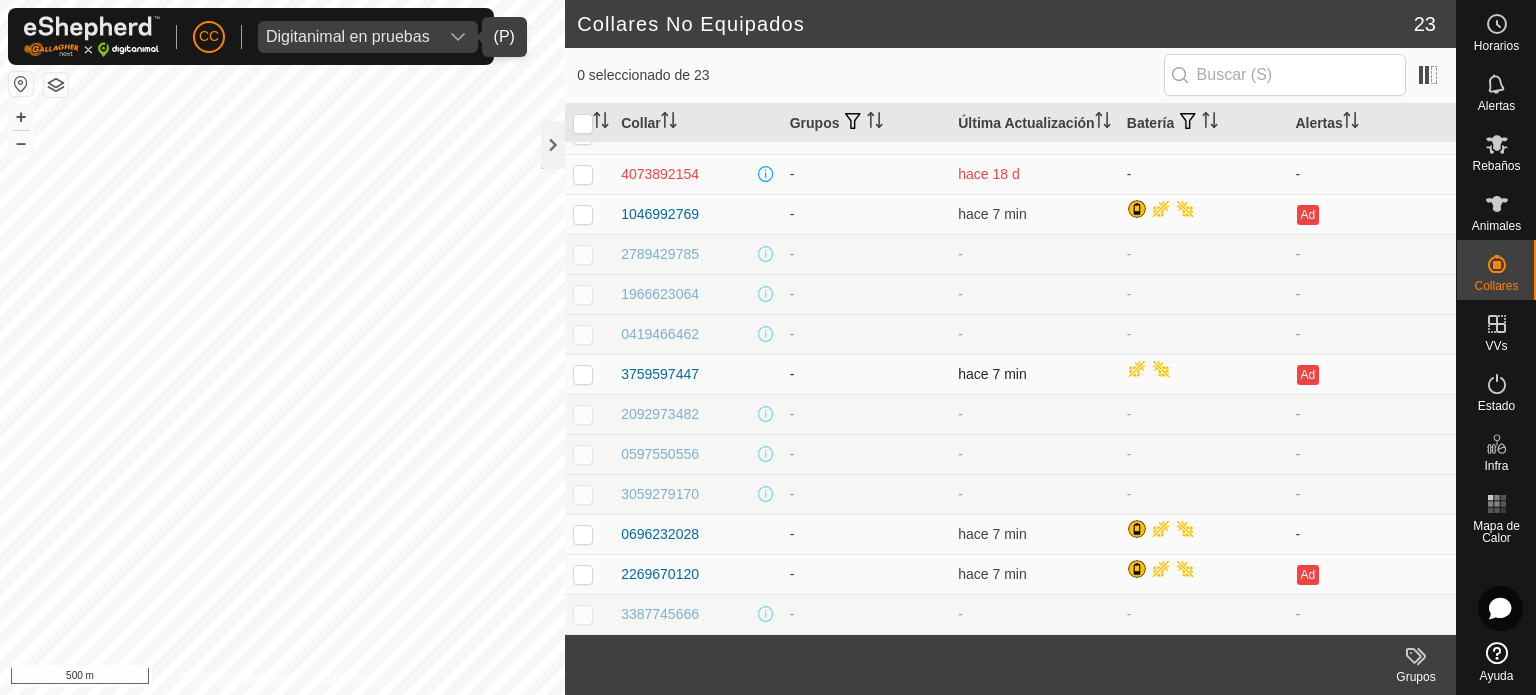 click at bounding box center (589, 374) 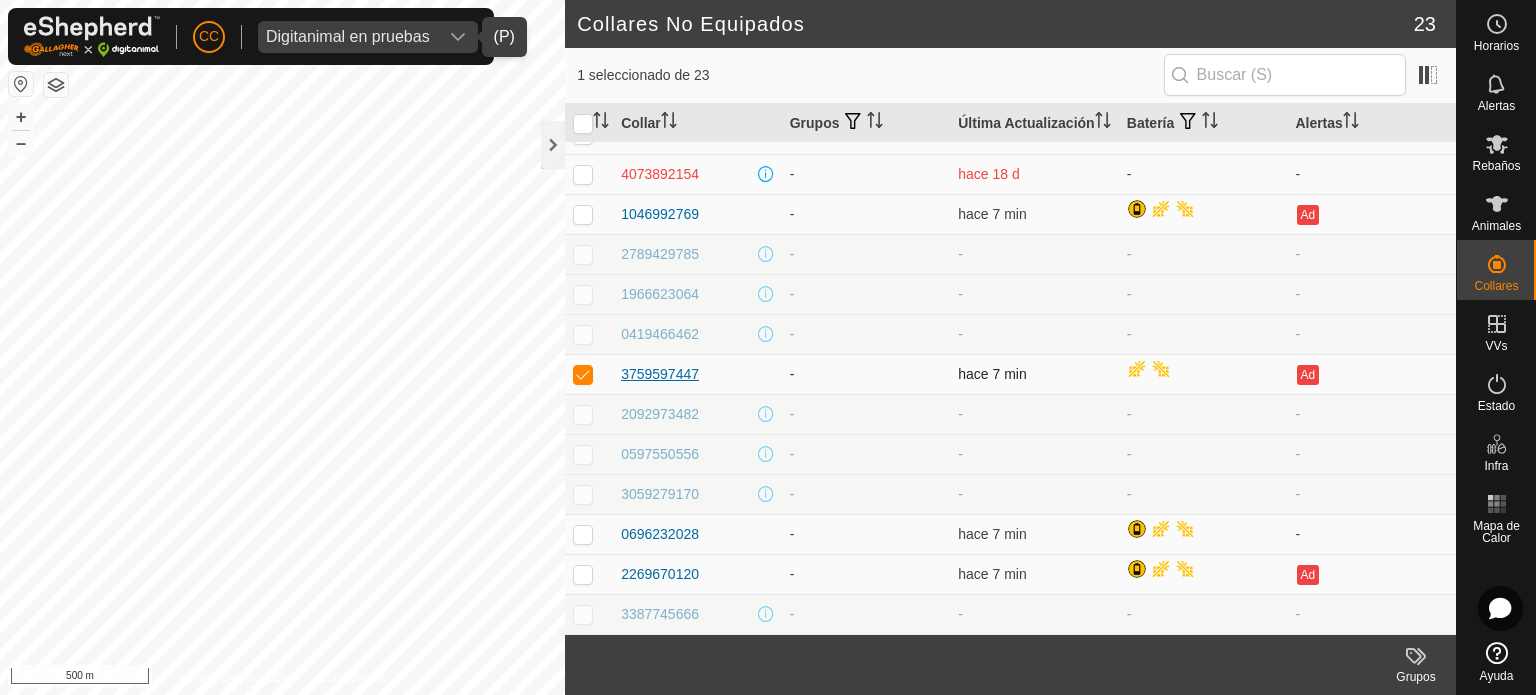 drag, startPoint x: 723, startPoint y: 373, endPoint x: 620, endPoint y: 370, distance: 103.04368 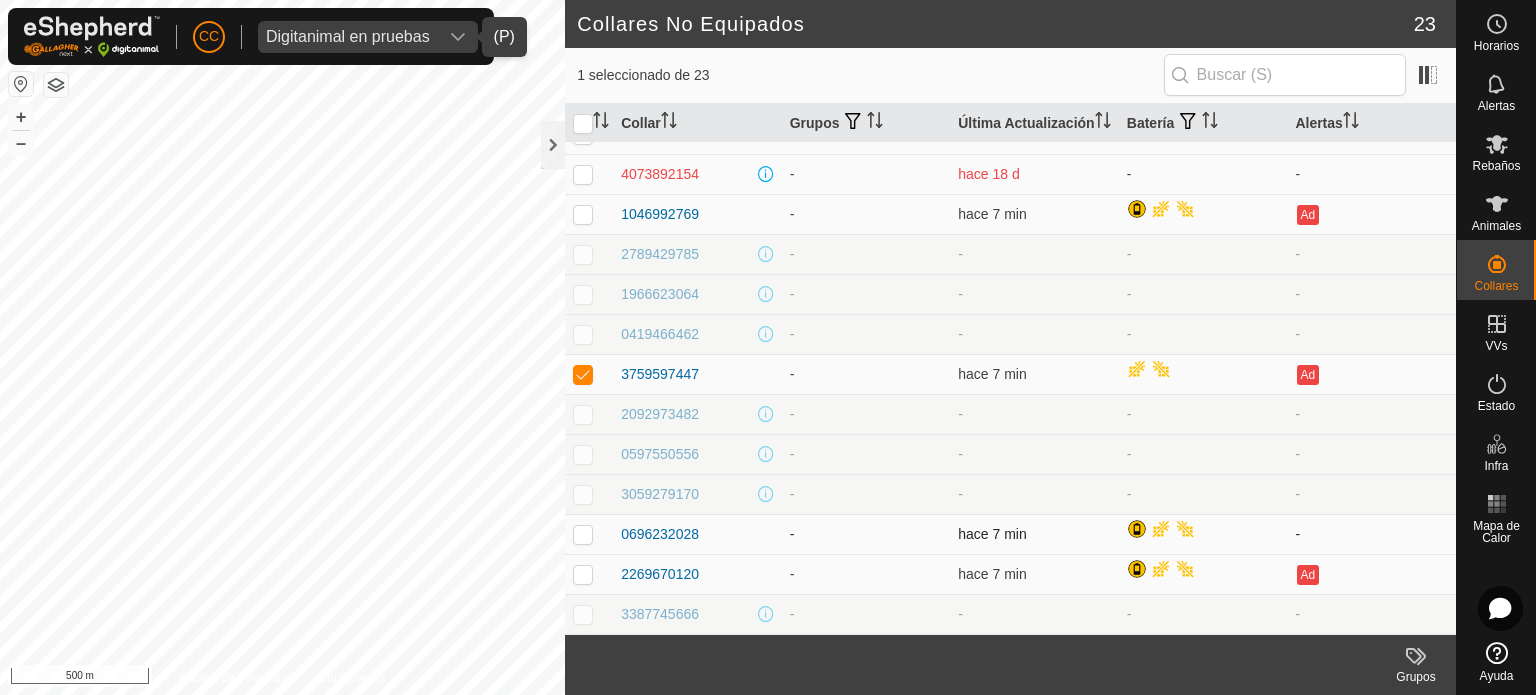 copy on "3759597447" 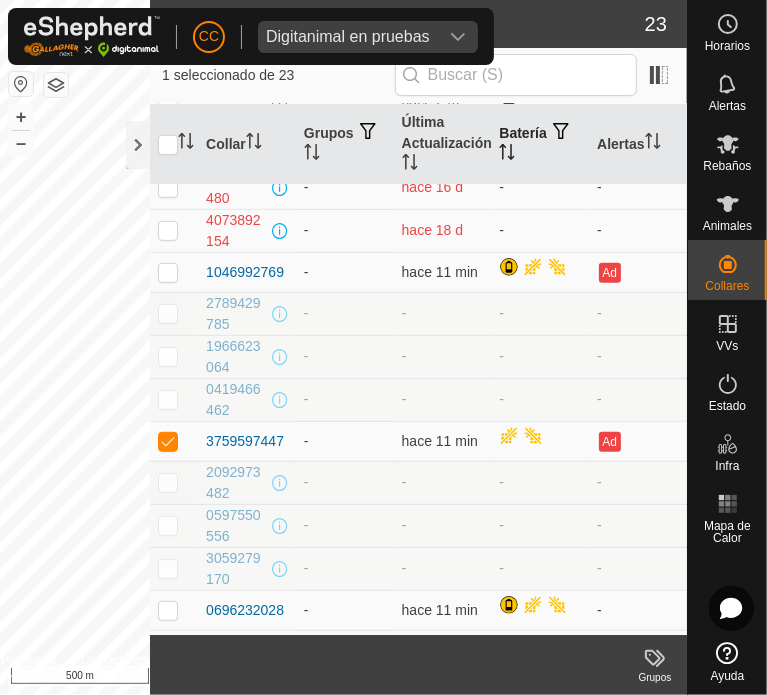 scroll, scrollTop: 496, scrollLeft: 0, axis: vertical 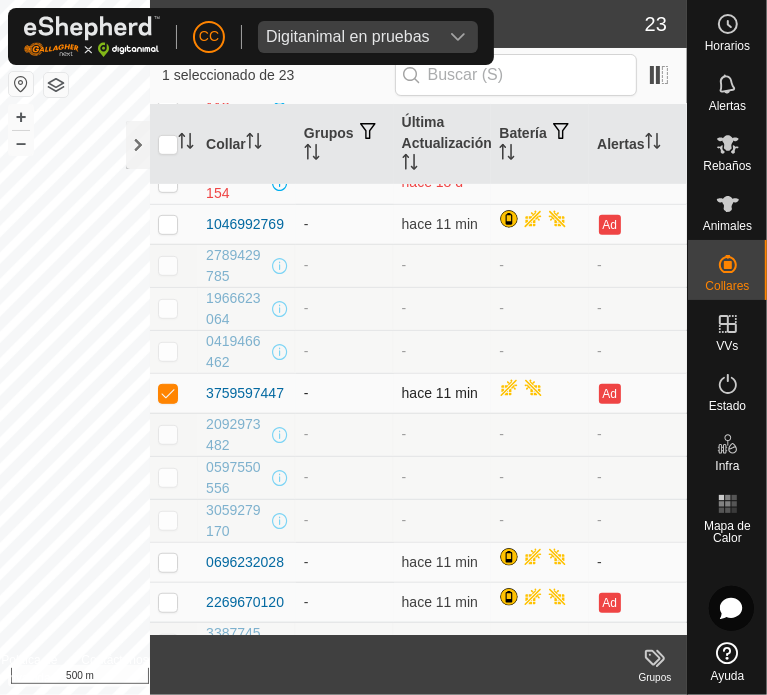 click on "-" at bounding box center [345, 393] 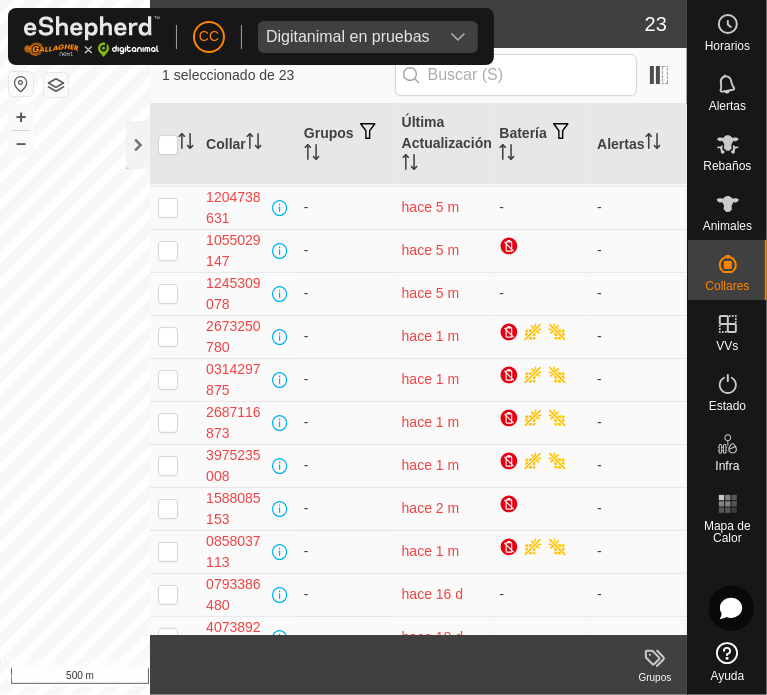 scroll, scrollTop: 0, scrollLeft: 0, axis: both 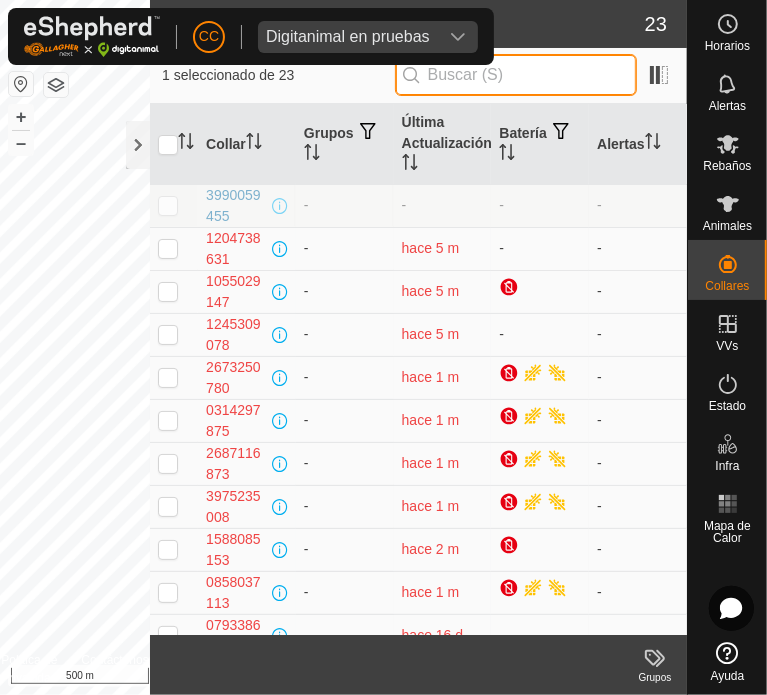 click at bounding box center (516, 75) 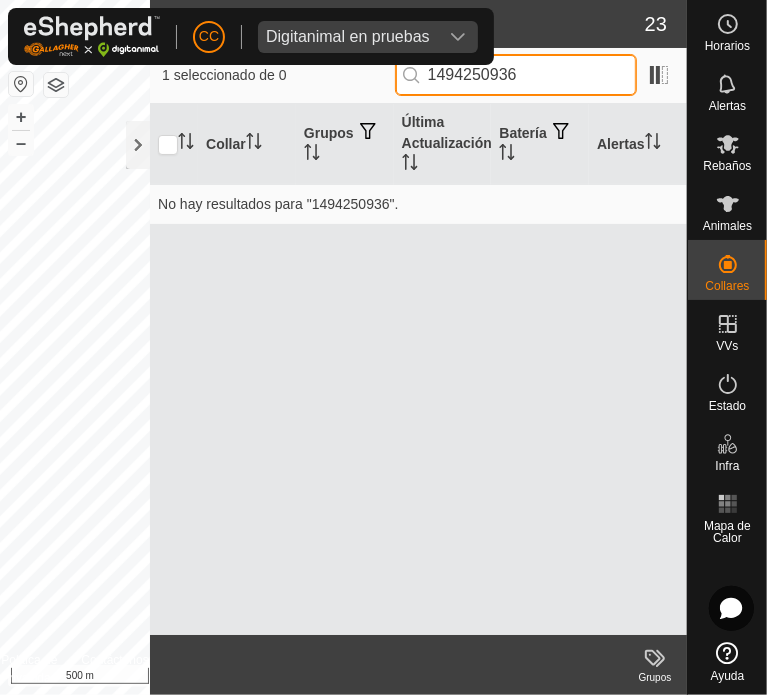 type on "1494250936" 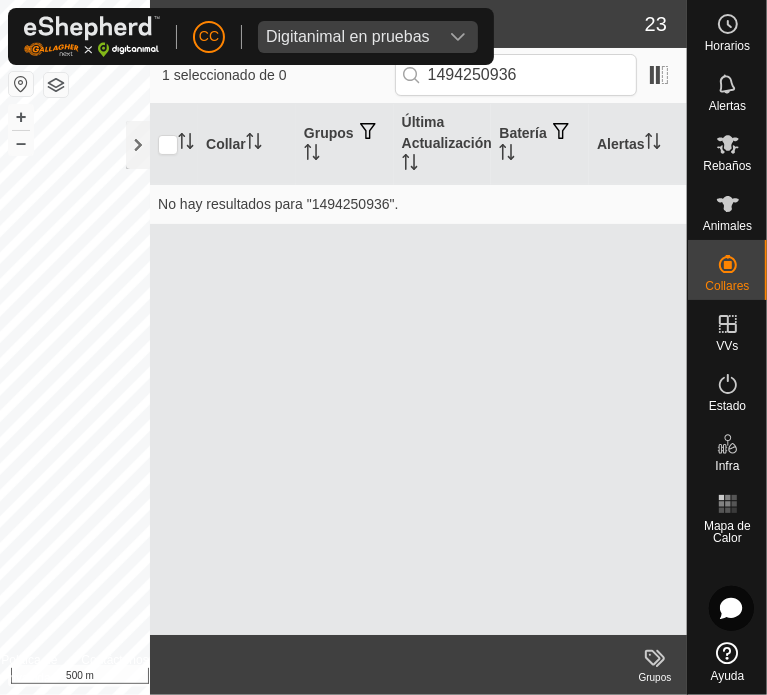 click at bounding box center (458, 37) 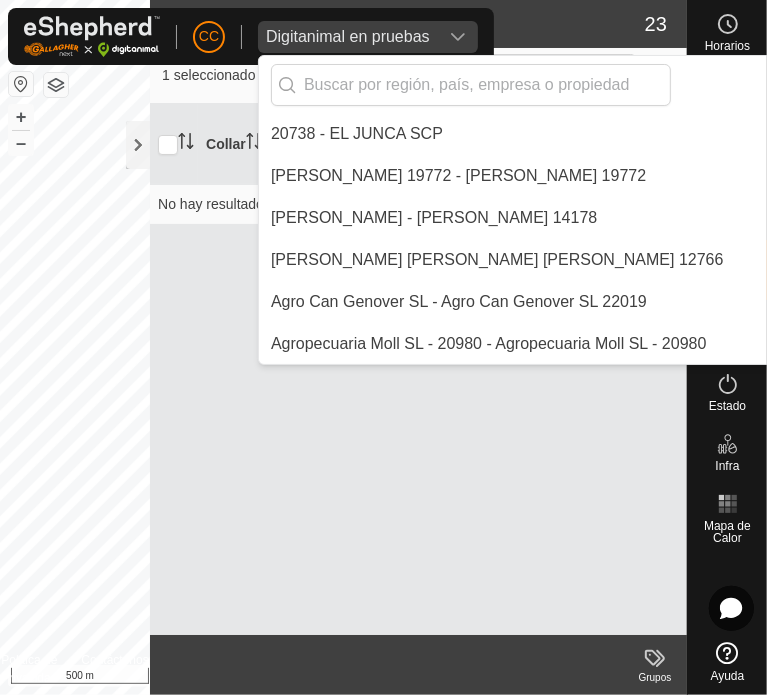 scroll, scrollTop: 0, scrollLeft: 129, axis: horizontal 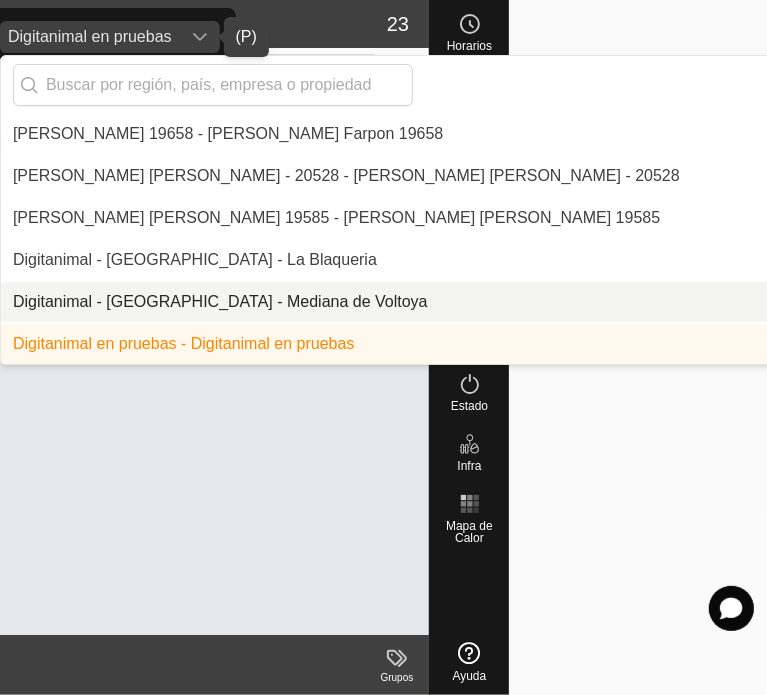 click on "Digitanimal - [GEOGRAPHIC_DATA] - Mediana de Voltoya" at bounding box center [633, 302] 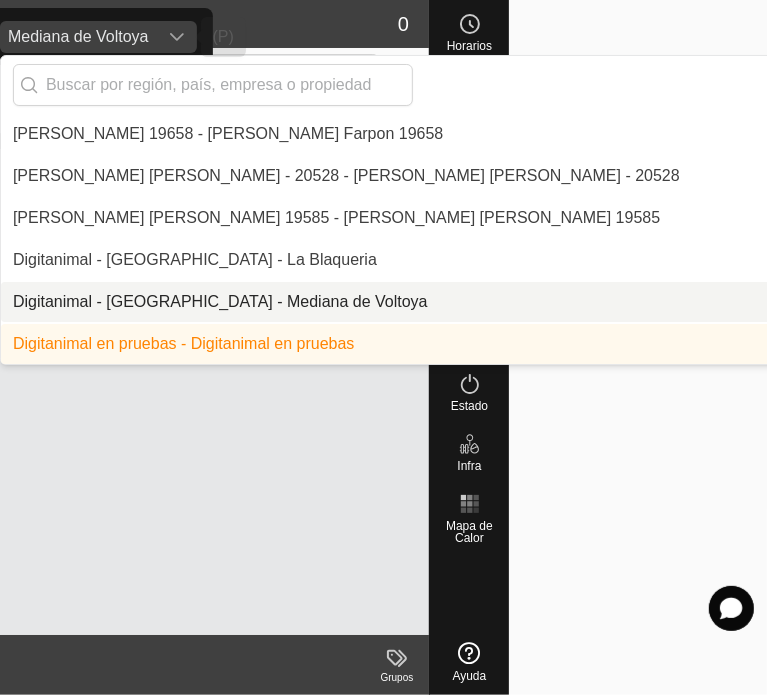 scroll, scrollTop: 0, scrollLeft: 0, axis: both 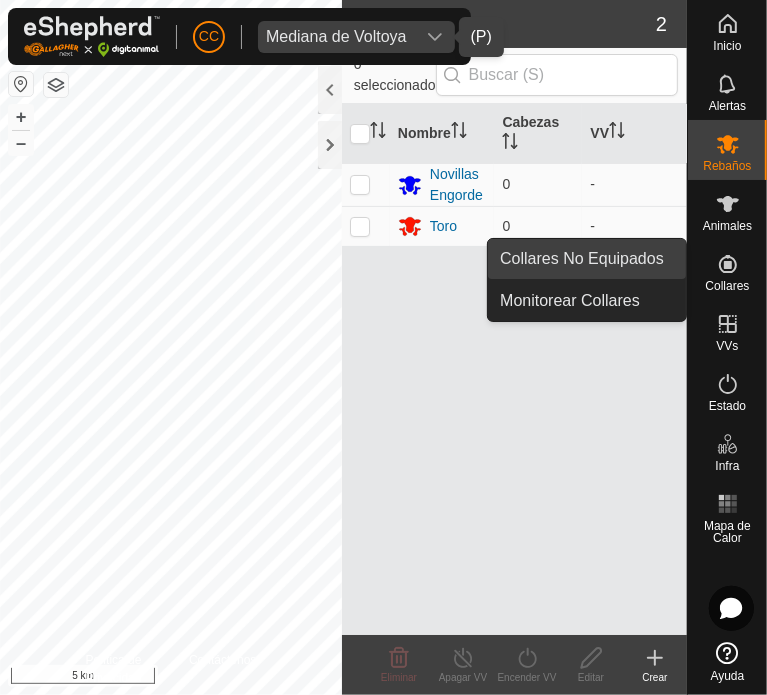 click on "Collares No Equipados" at bounding box center (587, 259) 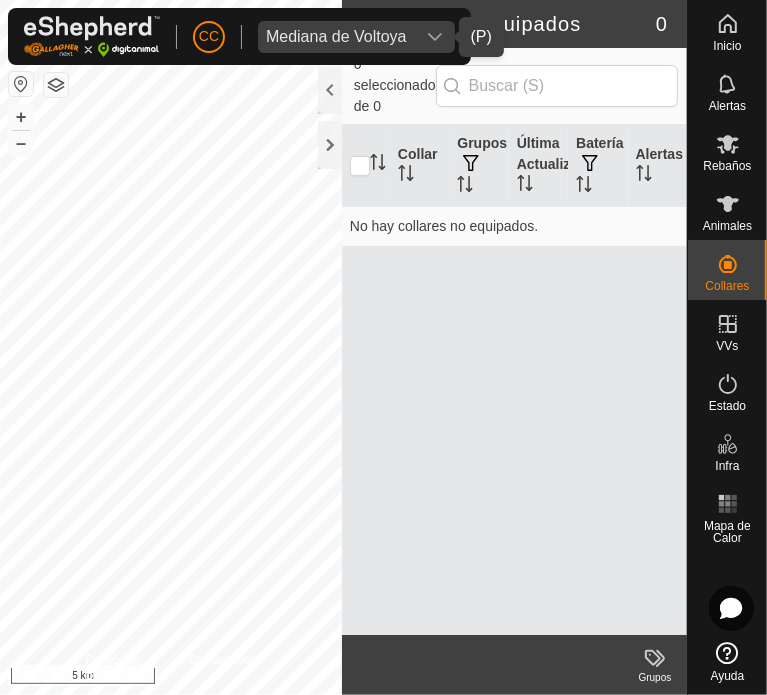 click on "Mediana de Voltoya" at bounding box center (336, 37) 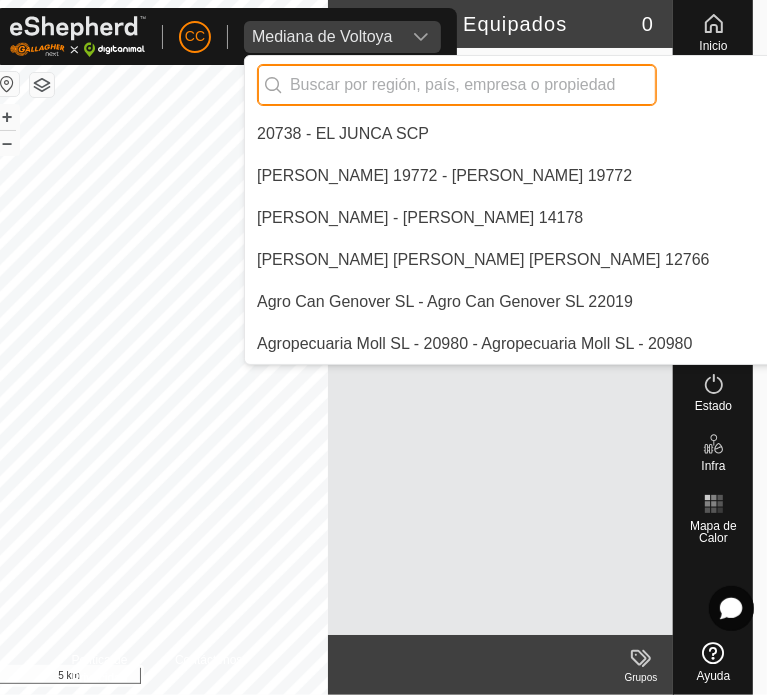 scroll, scrollTop: 0, scrollLeft: 153, axis: horizontal 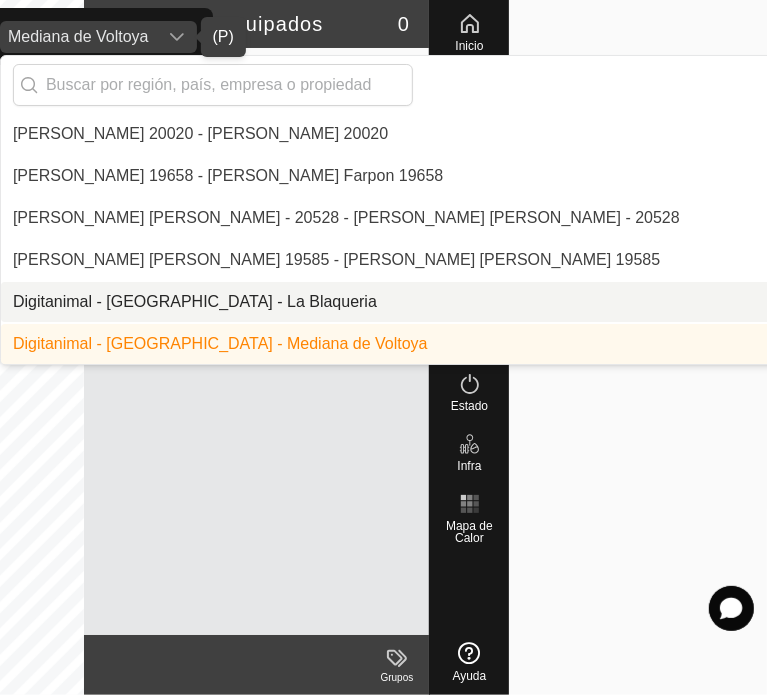 click on "Digitanimal - [GEOGRAPHIC_DATA] - La [PERSON_NAME]" at bounding box center [633, 302] 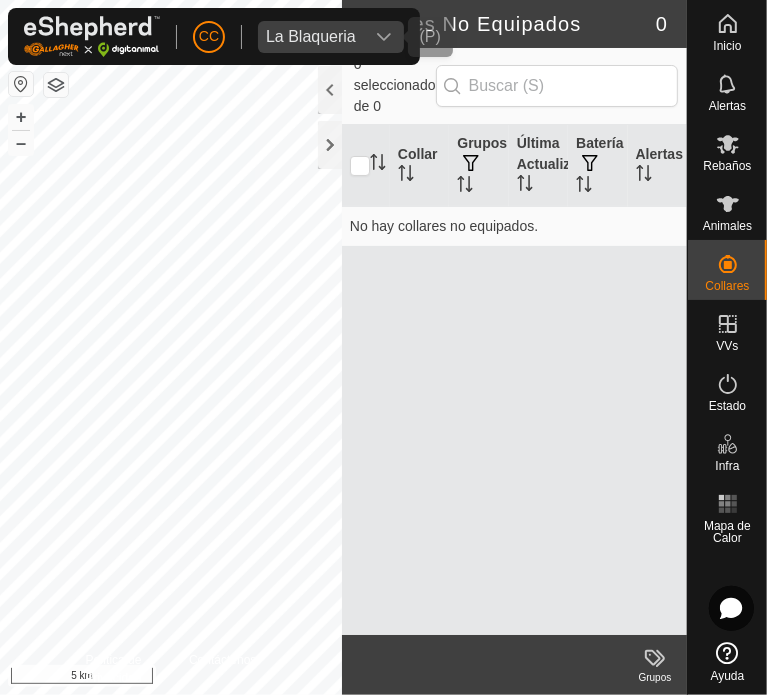 scroll, scrollTop: 0, scrollLeft: 0, axis: both 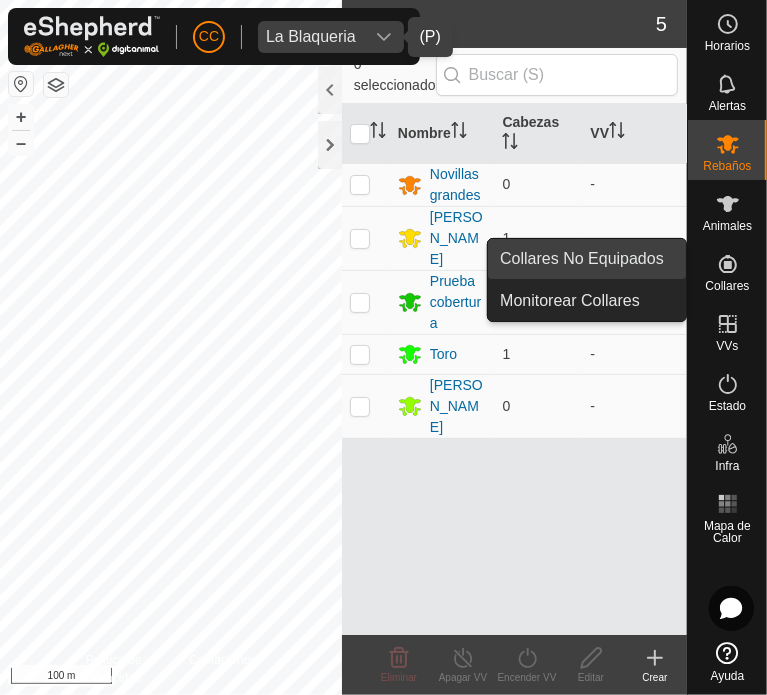 click on "Collares No Equipados" at bounding box center (587, 259) 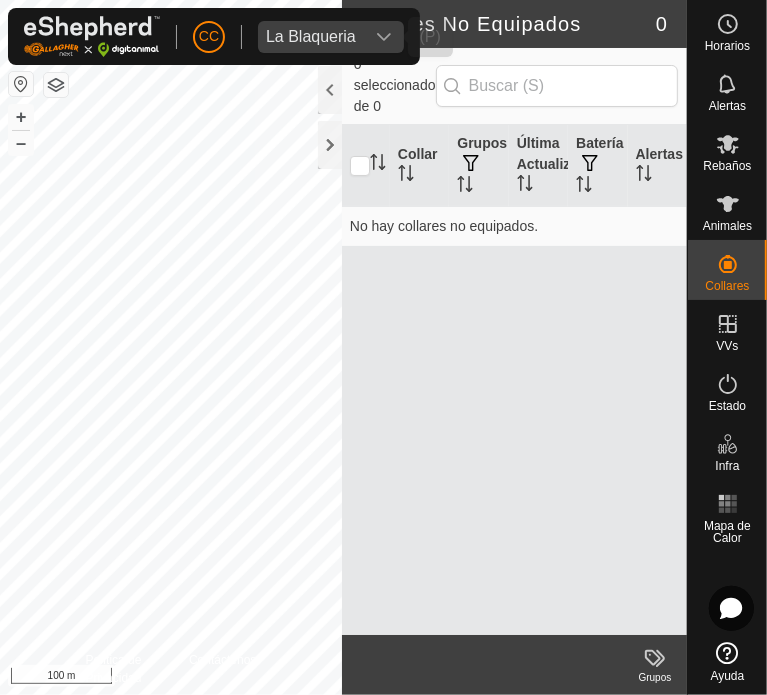 click at bounding box center [384, 37] 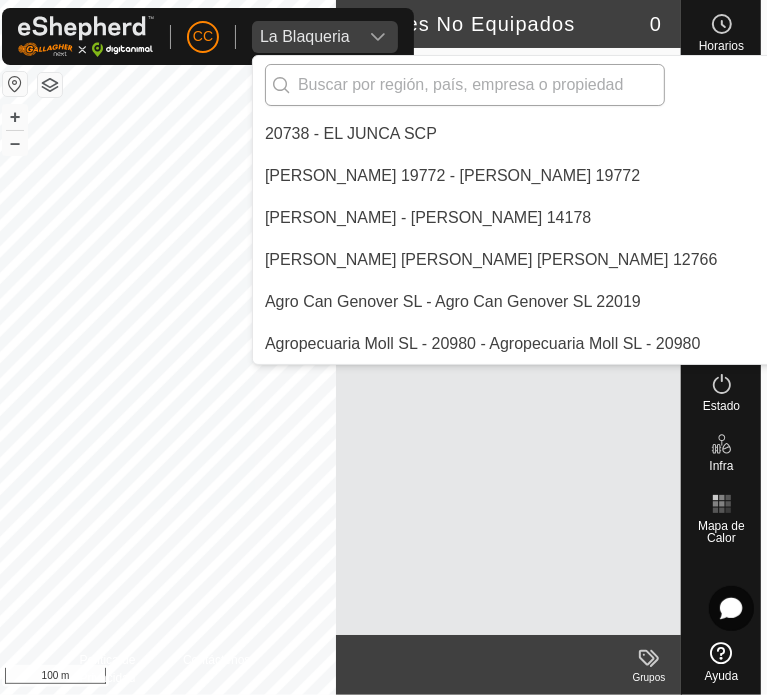 scroll, scrollTop: 0, scrollLeft: 128, axis: horizontal 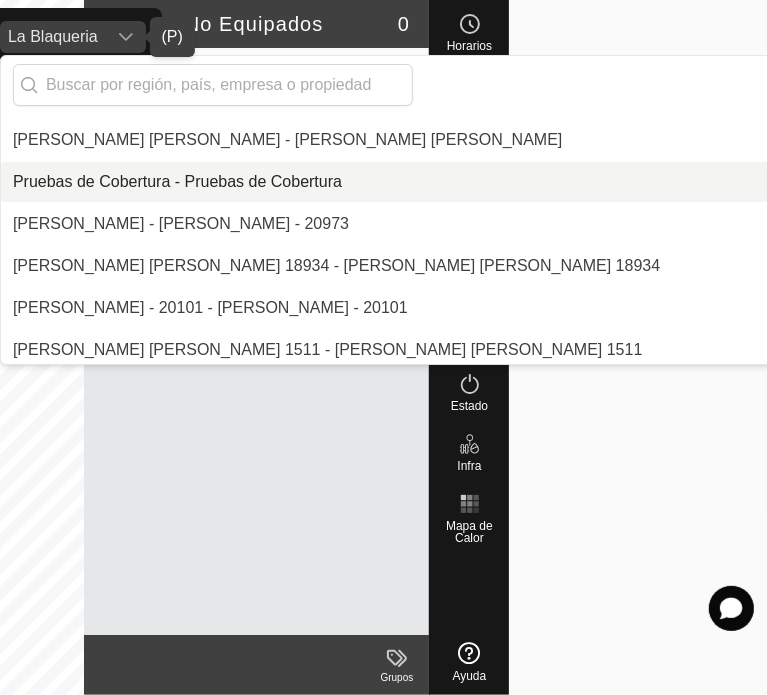 click on "Pruebas de Cobertura - Pruebas de Cobertura" at bounding box center (633, 182) 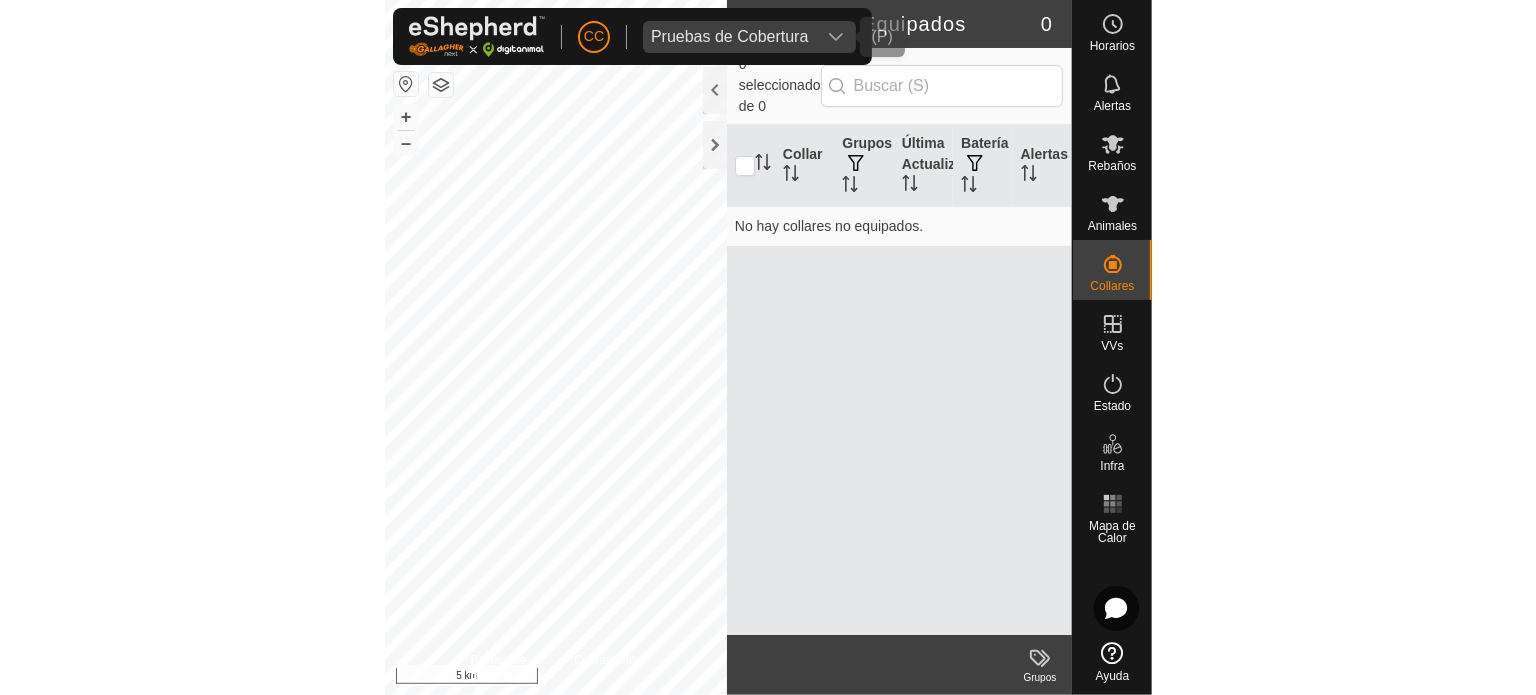 scroll, scrollTop: 0, scrollLeft: 0, axis: both 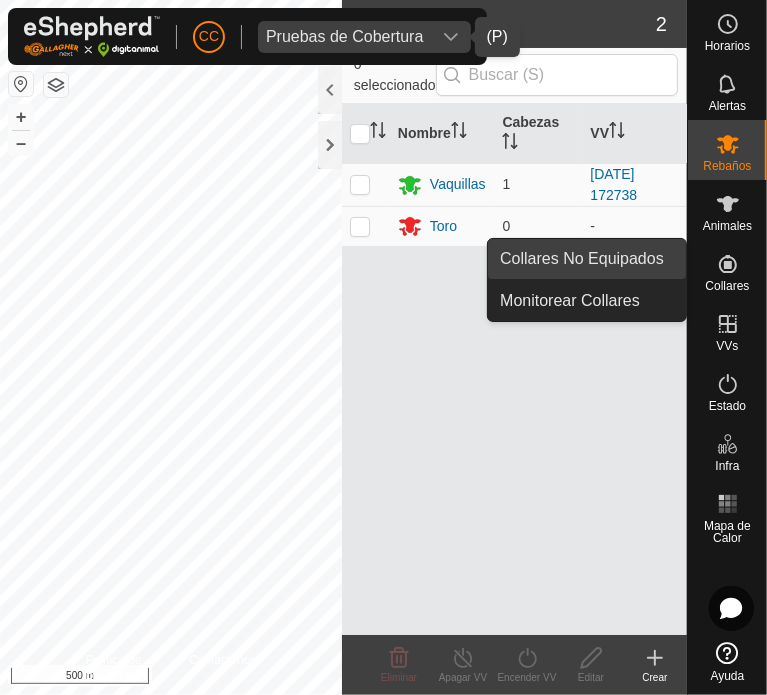 click on "Collares No Equipados" at bounding box center [587, 259] 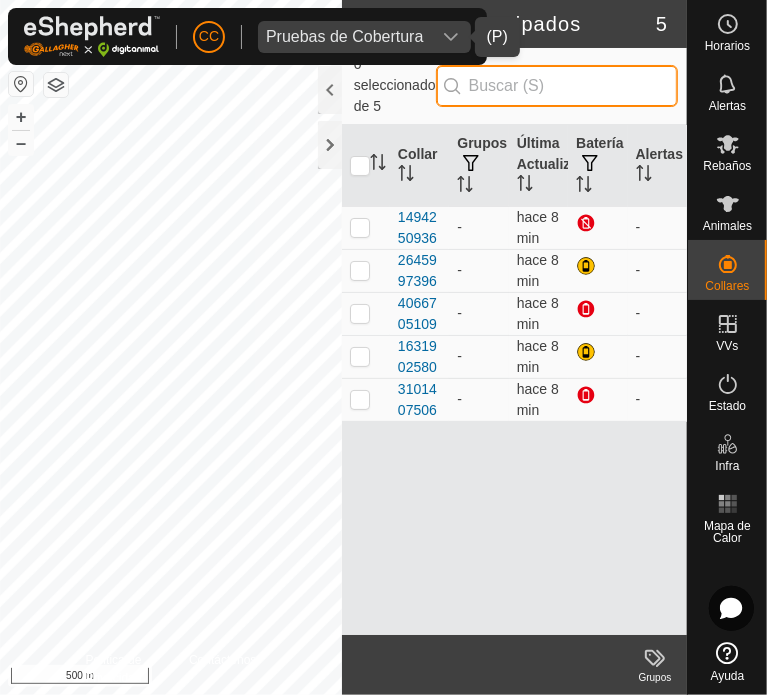 click at bounding box center (557, 86) 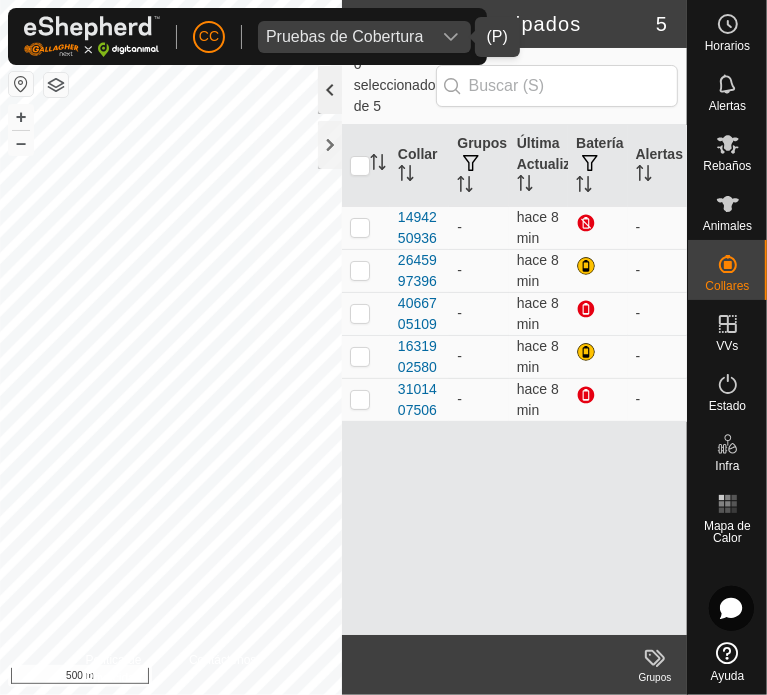 click 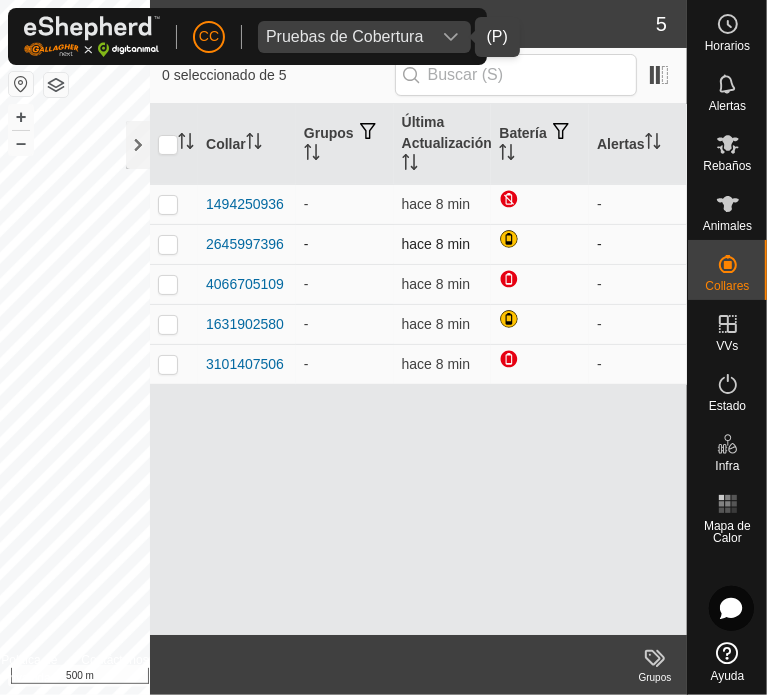 drag, startPoint x: 292, startPoint y: 247, endPoint x: 202, endPoint y: 243, distance: 90.088844 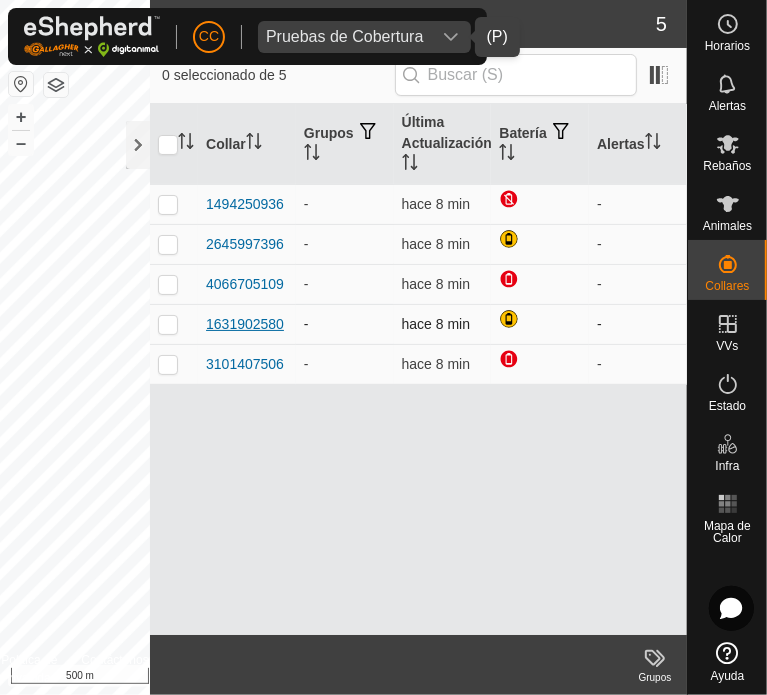 drag, startPoint x: 286, startPoint y: 328, endPoint x: 205, endPoint y: 318, distance: 81.61495 